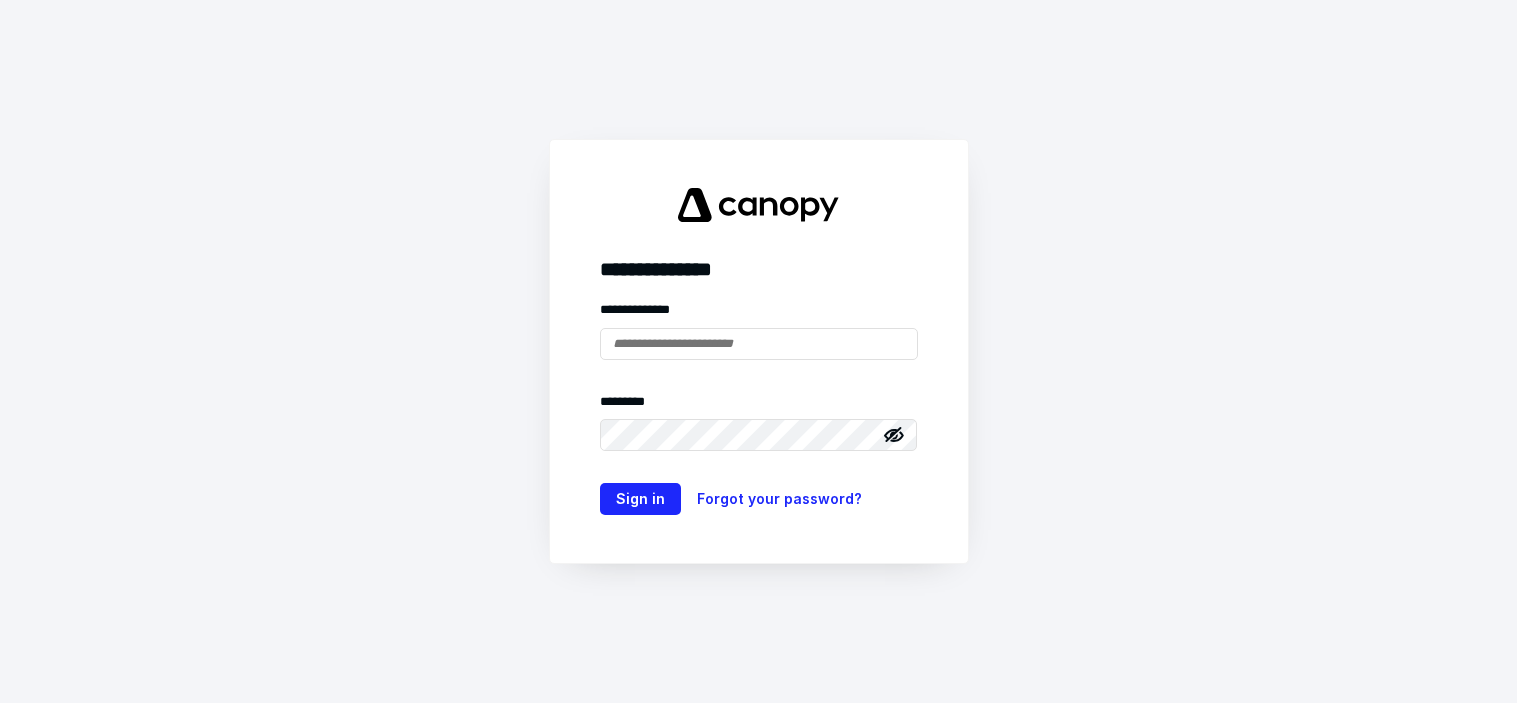 scroll, scrollTop: 0, scrollLeft: 0, axis: both 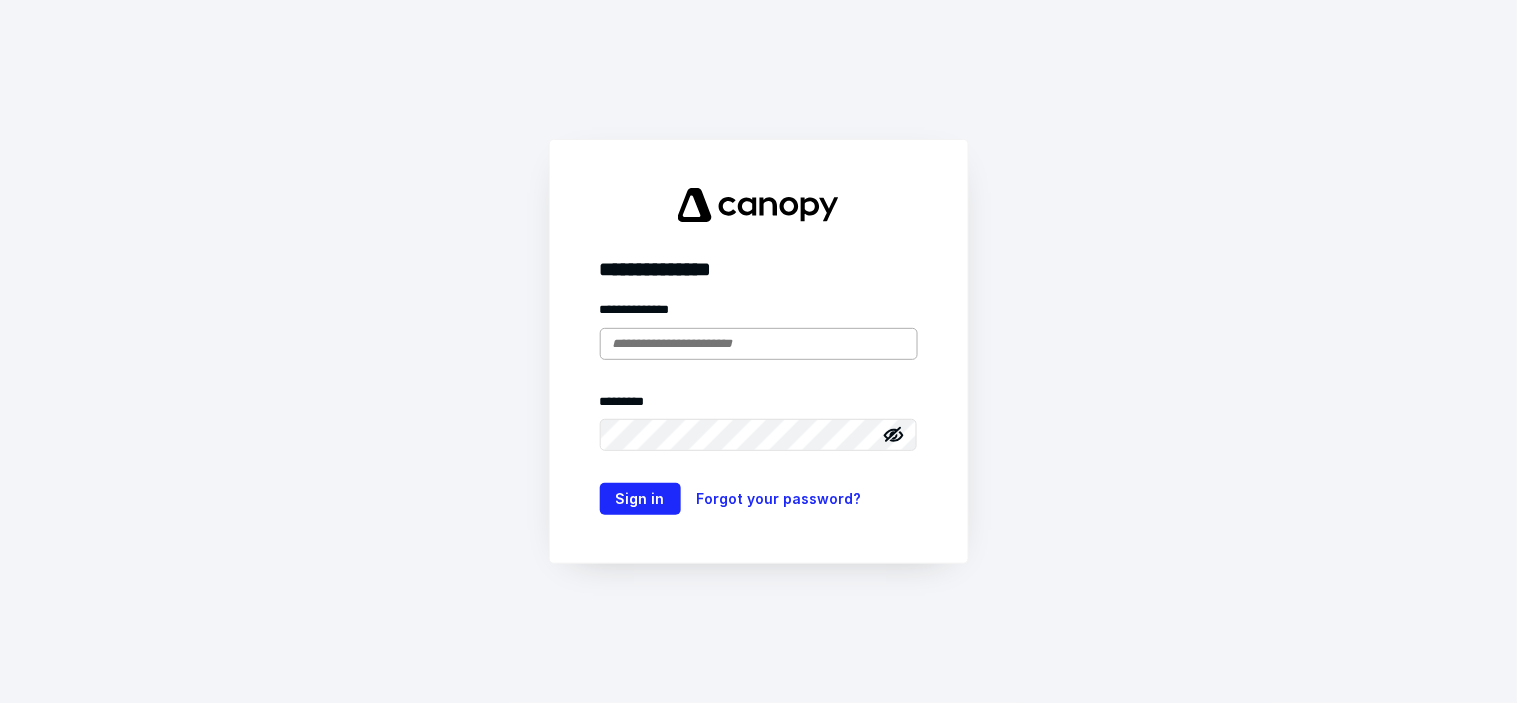click at bounding box center [759, 344] 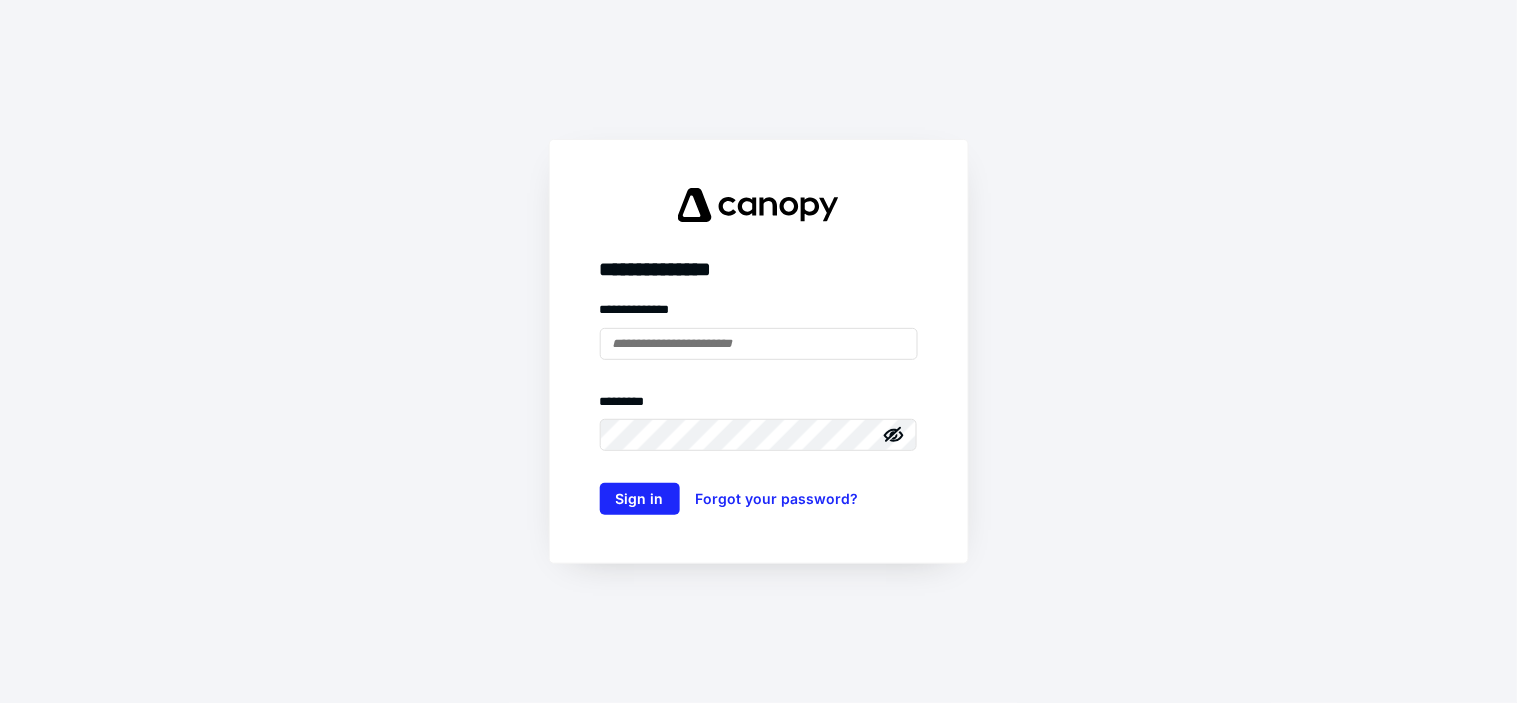 scroll, scrollTop: 0, scrollLeft: 0, axis: both 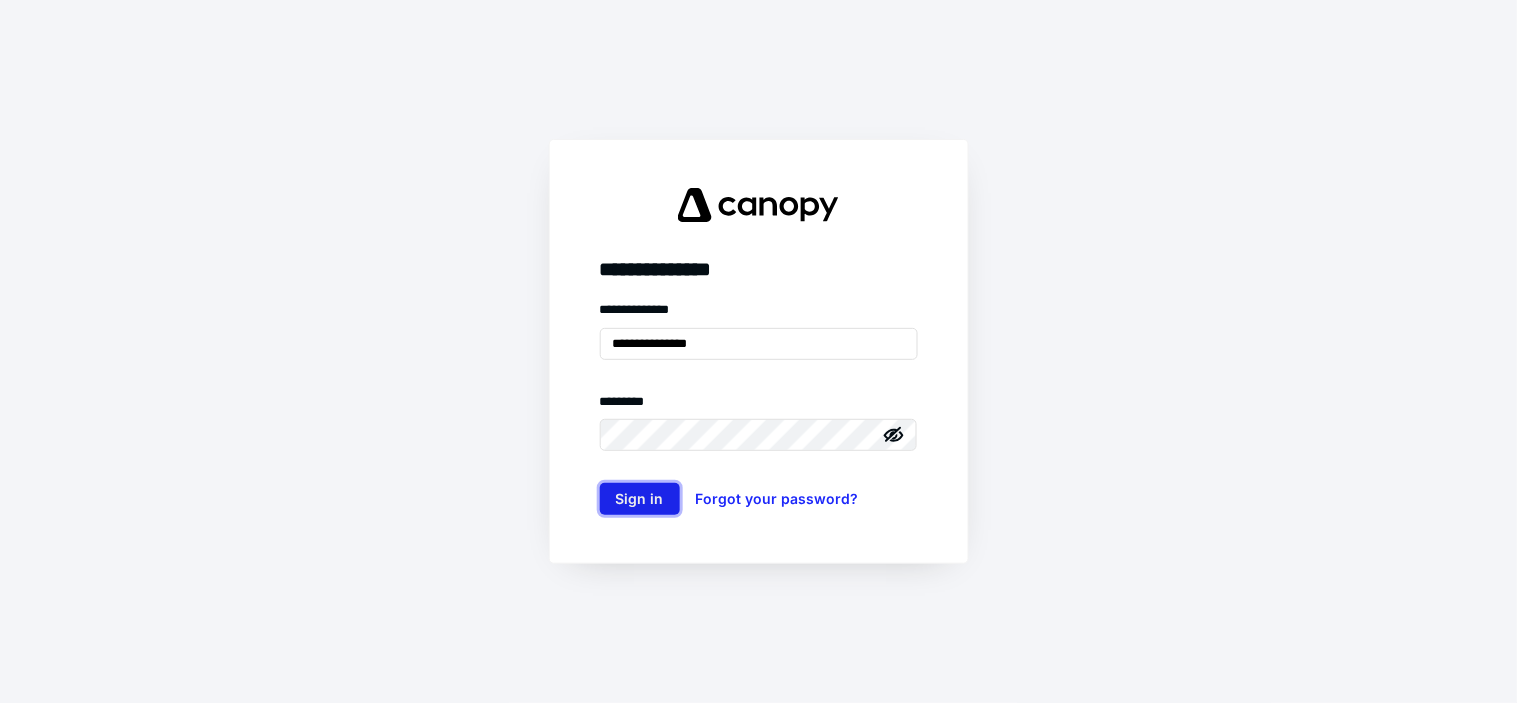 click on "Sign in" at bounding box center (640, 499) 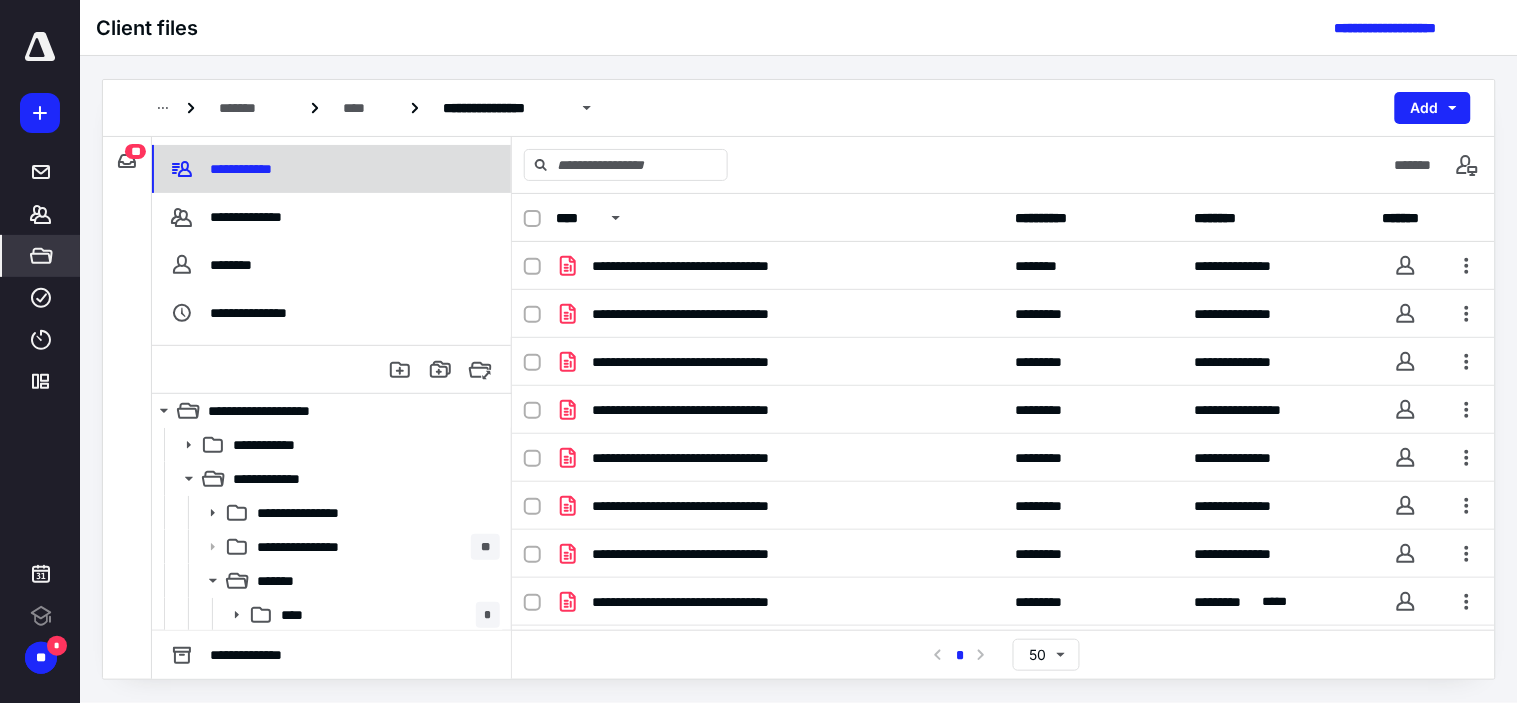click on "**********" at bounding box center [331, 169] 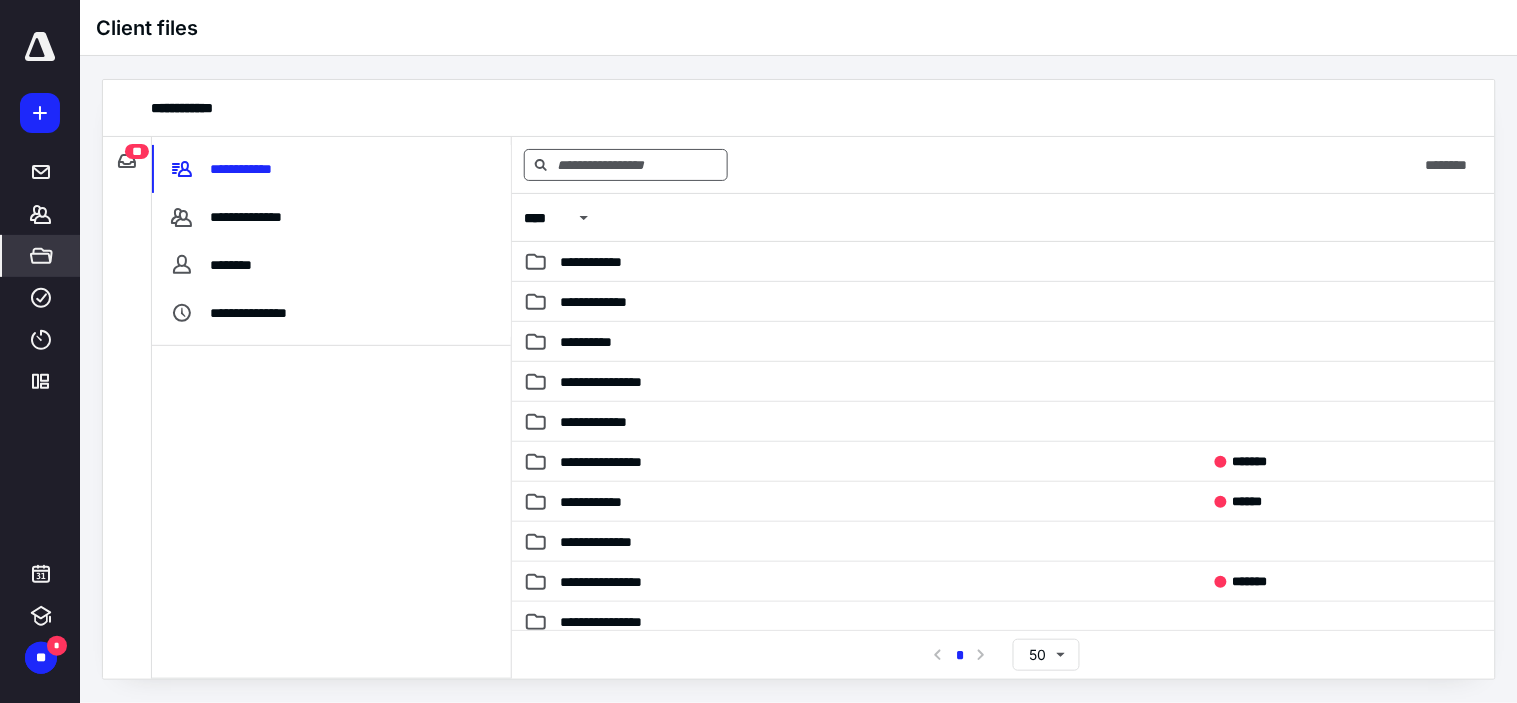 scroll, scrollTop: 0, scrollLeft: 0, axis: both 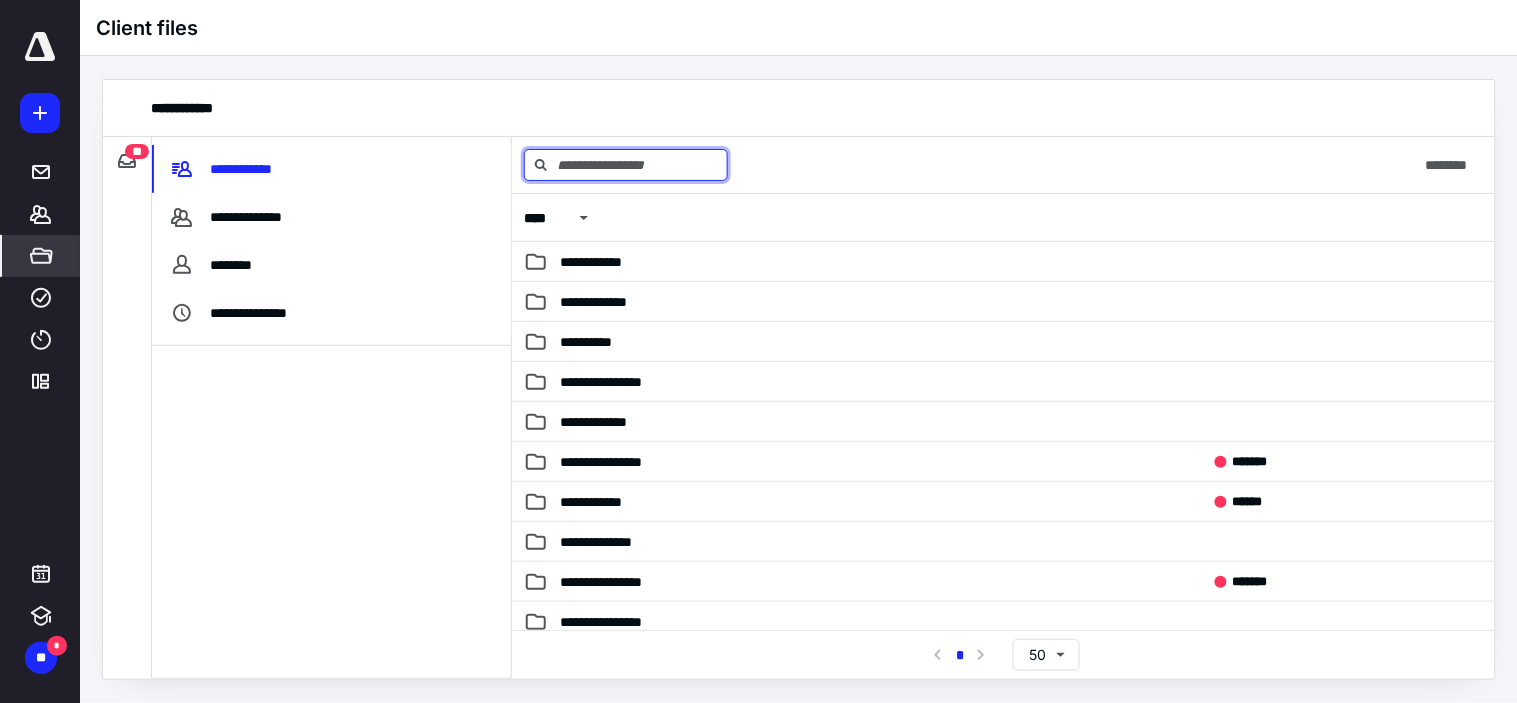 click at bounding box center [626, 165] 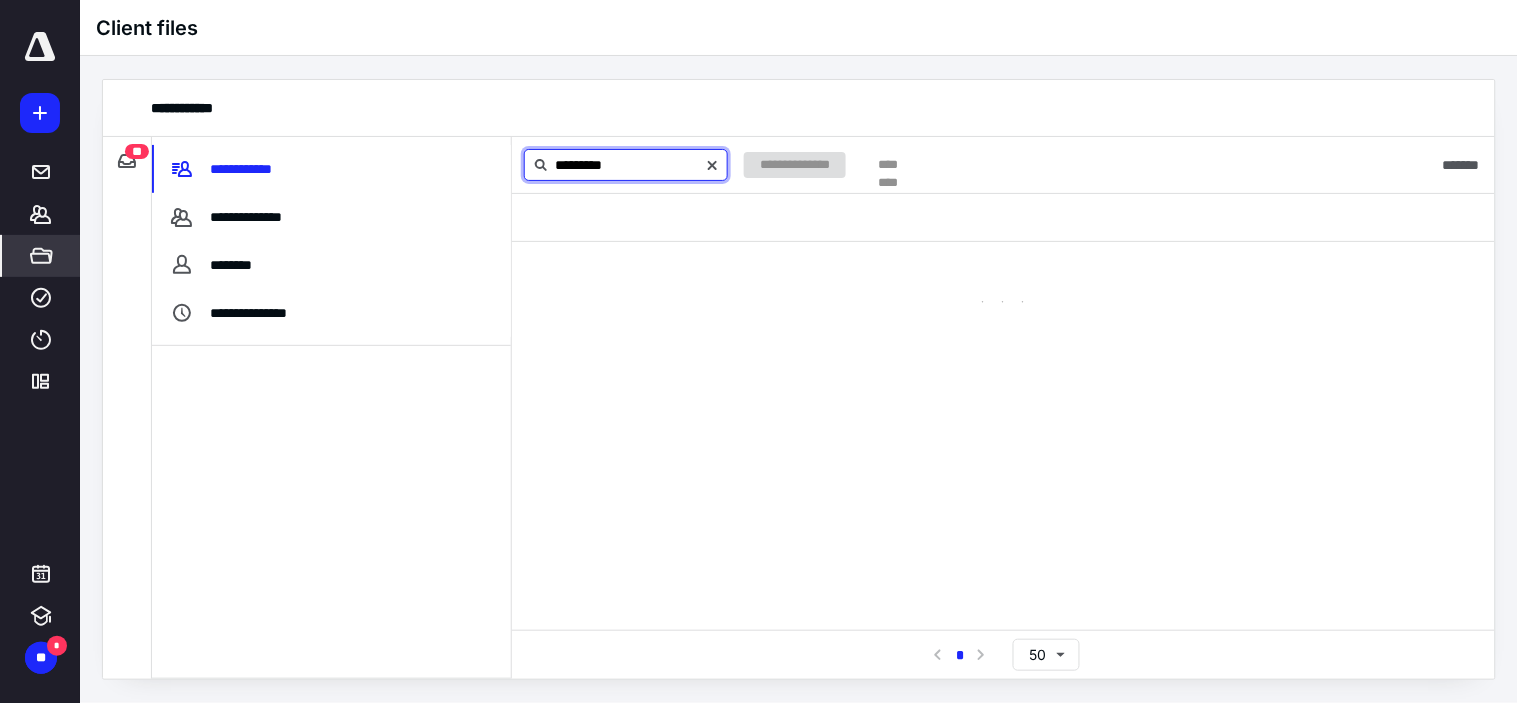 type on "*********" 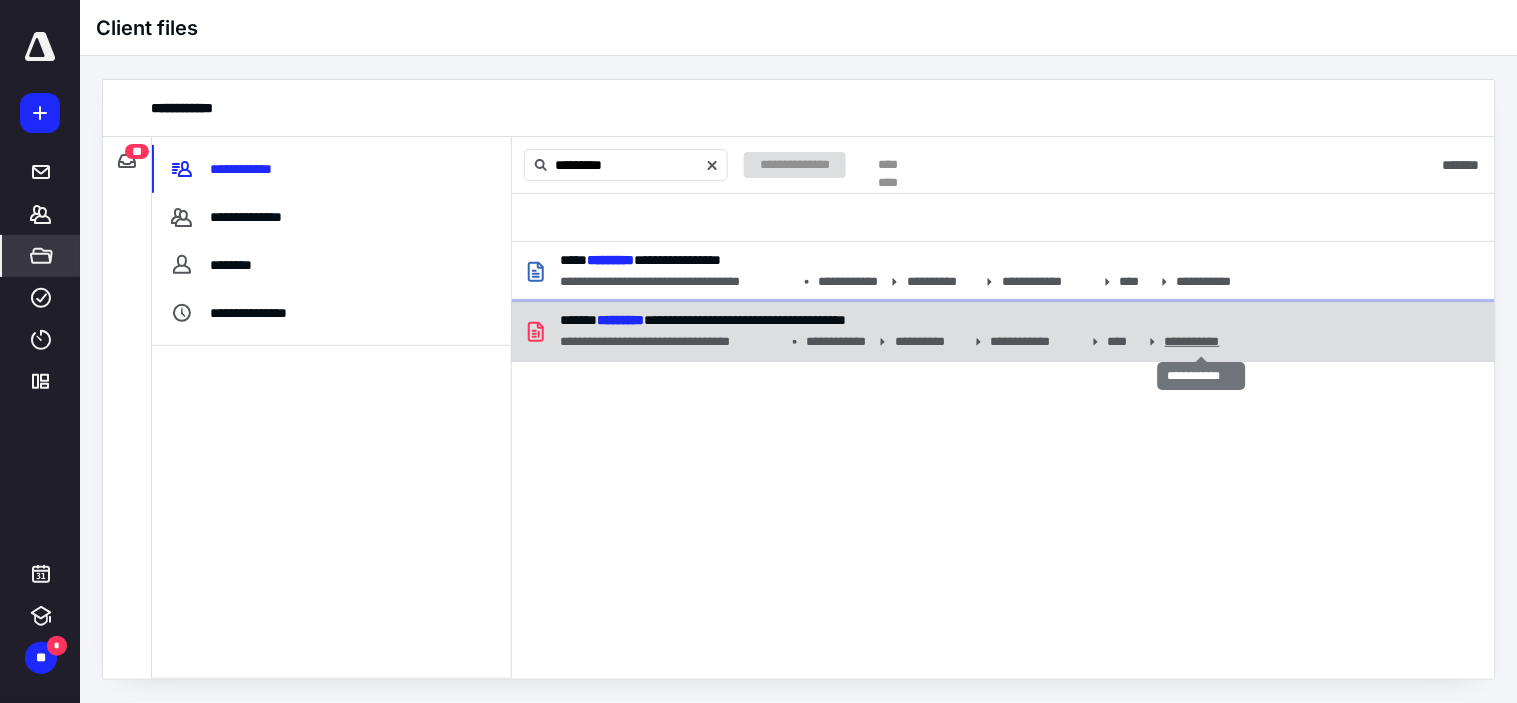 click on "**********" at bounding box center (1202, 341) 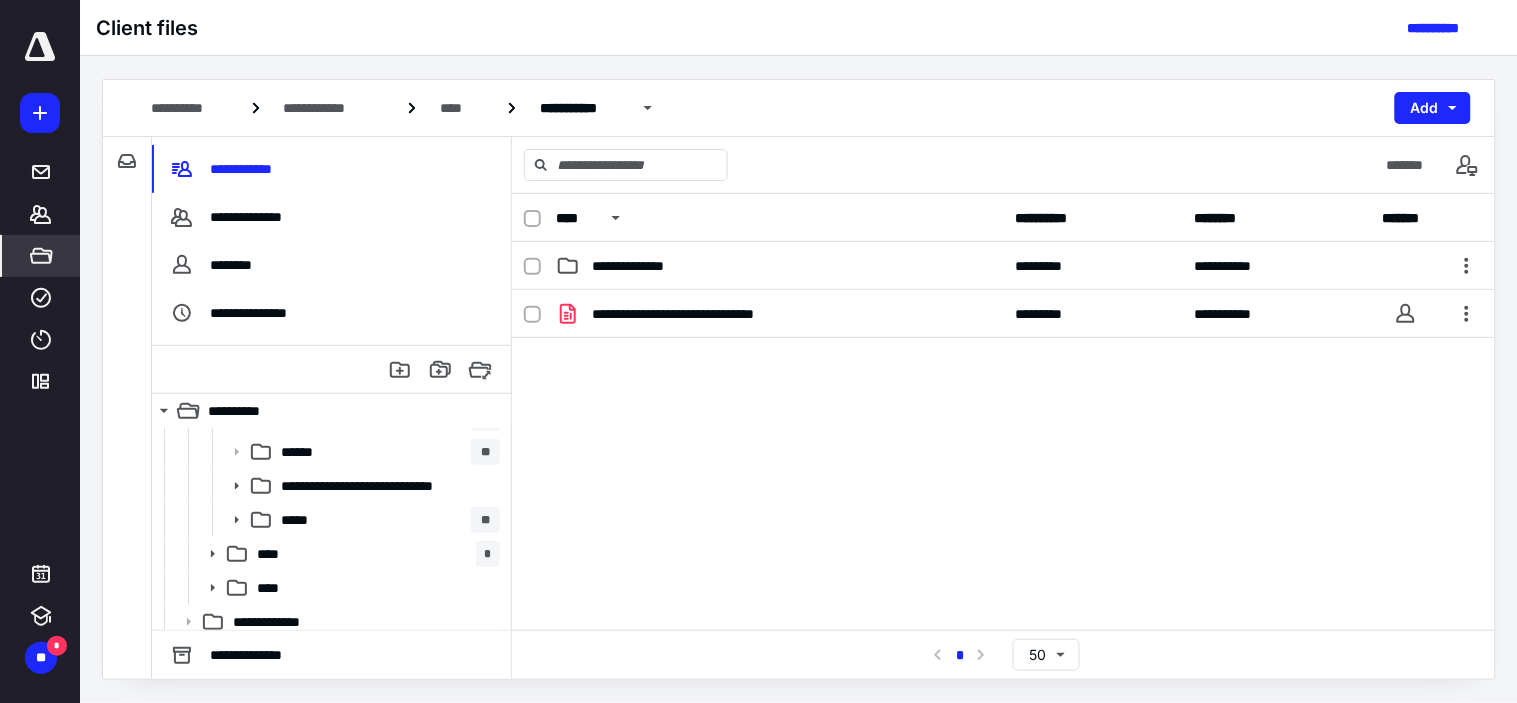 scroll, scrollTop: 375, scrollLeft: 0, axis: vertical 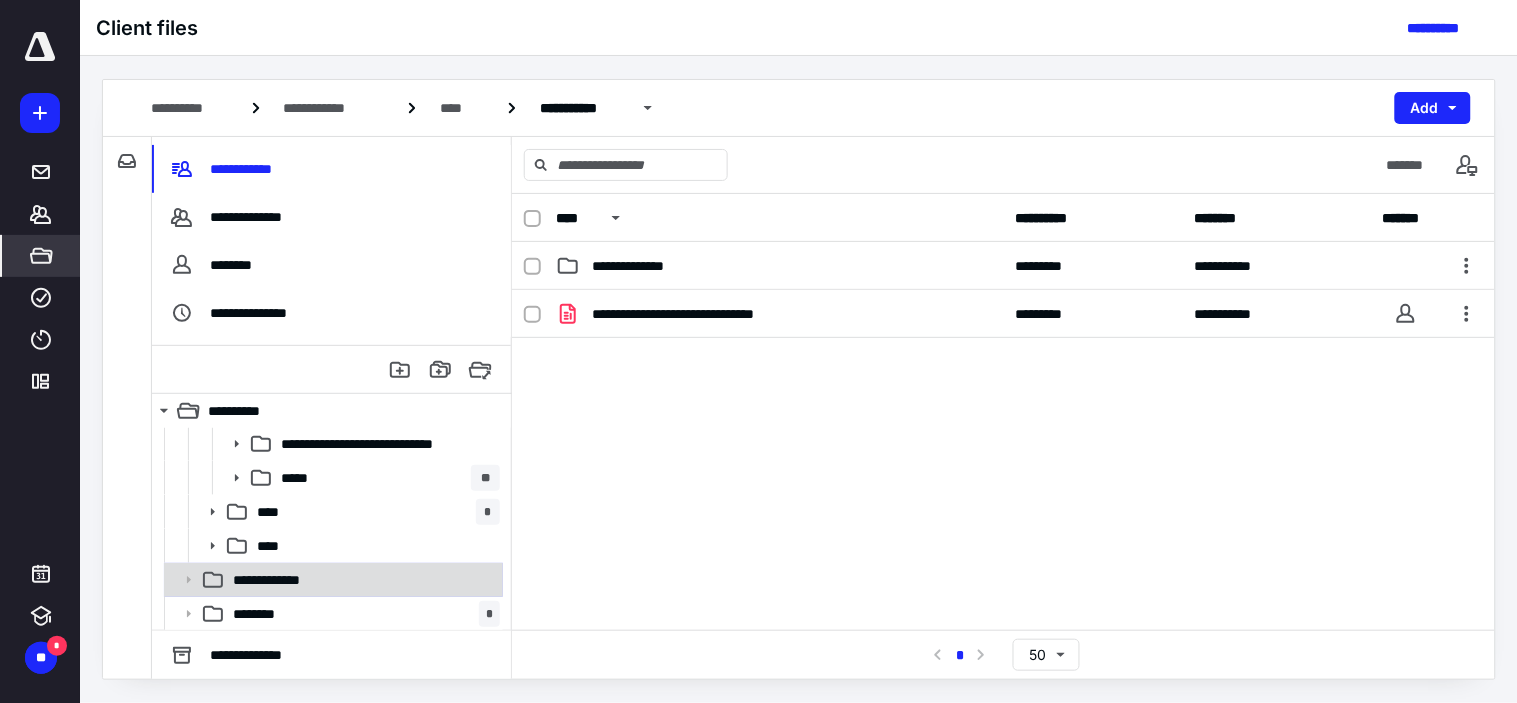 click on "**********" at bounding box center (362, 580) 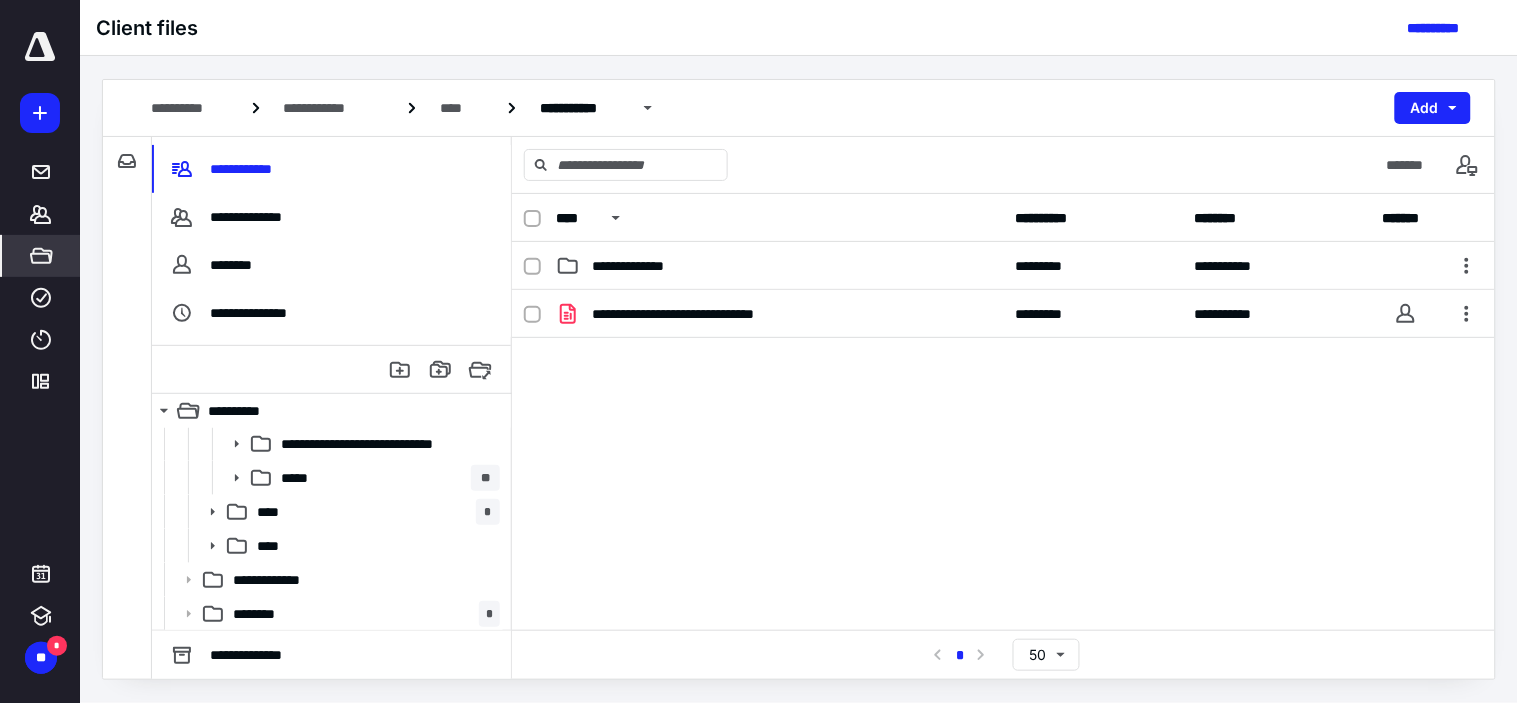 scroll, scrollTop: 0, scrollLeft: 0, axis: both 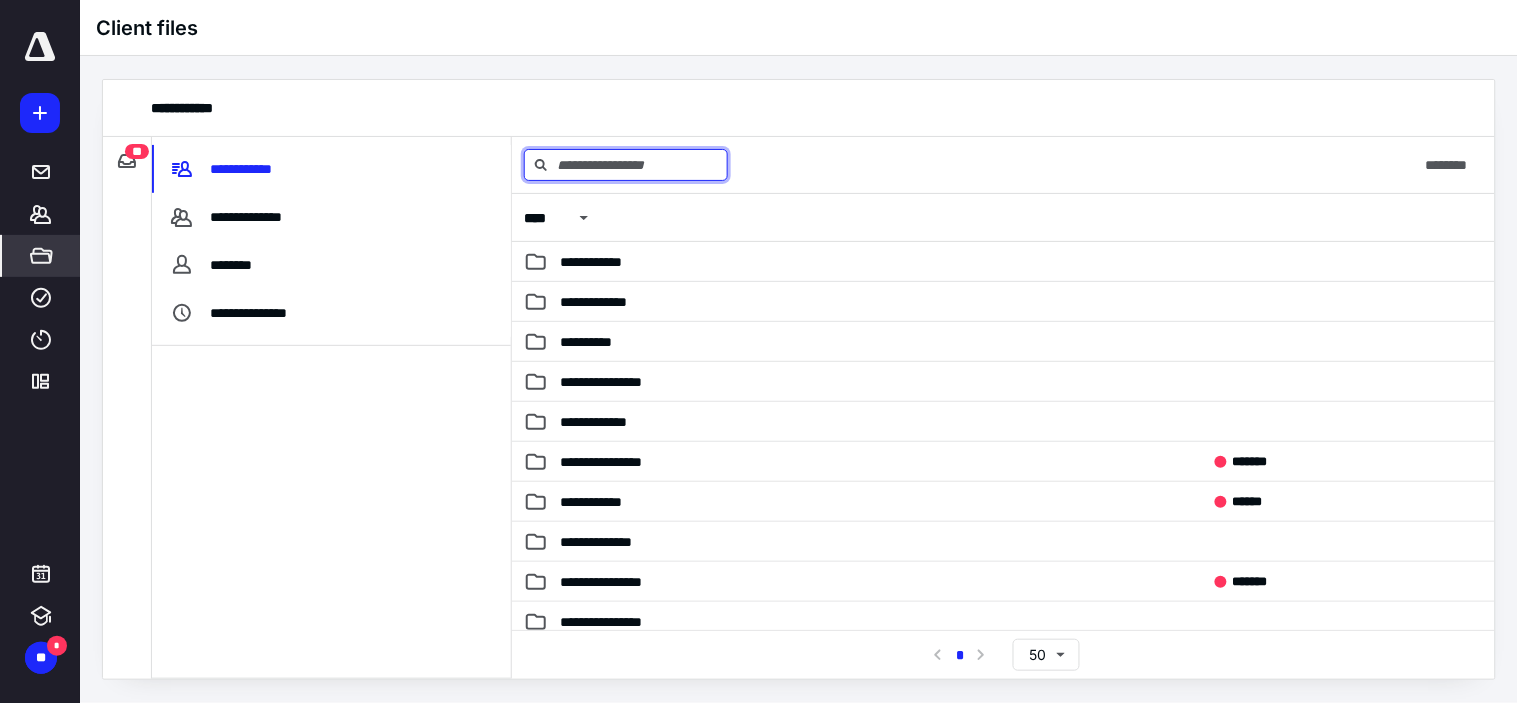 click at bounding box center [626, 165] 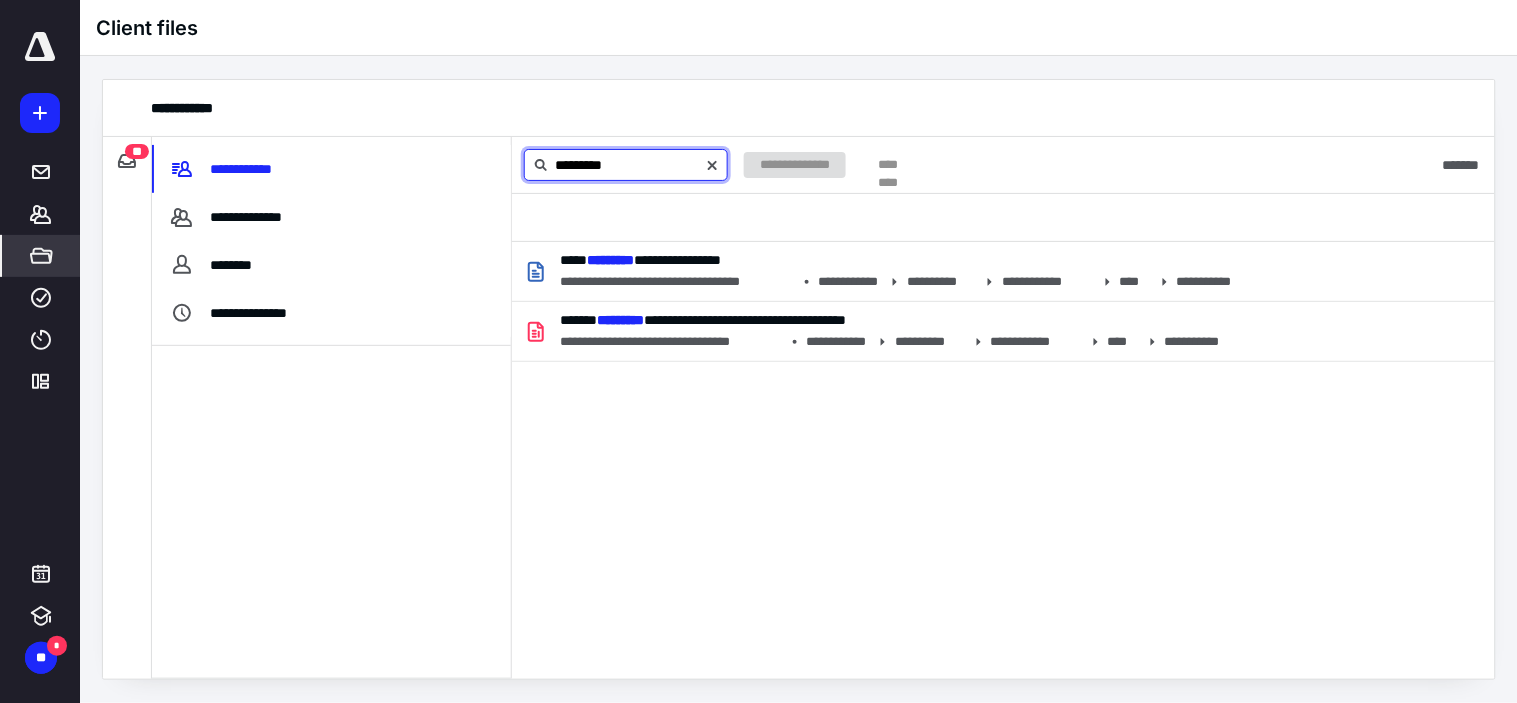 click on "*********" at bounding box center (626, 165) 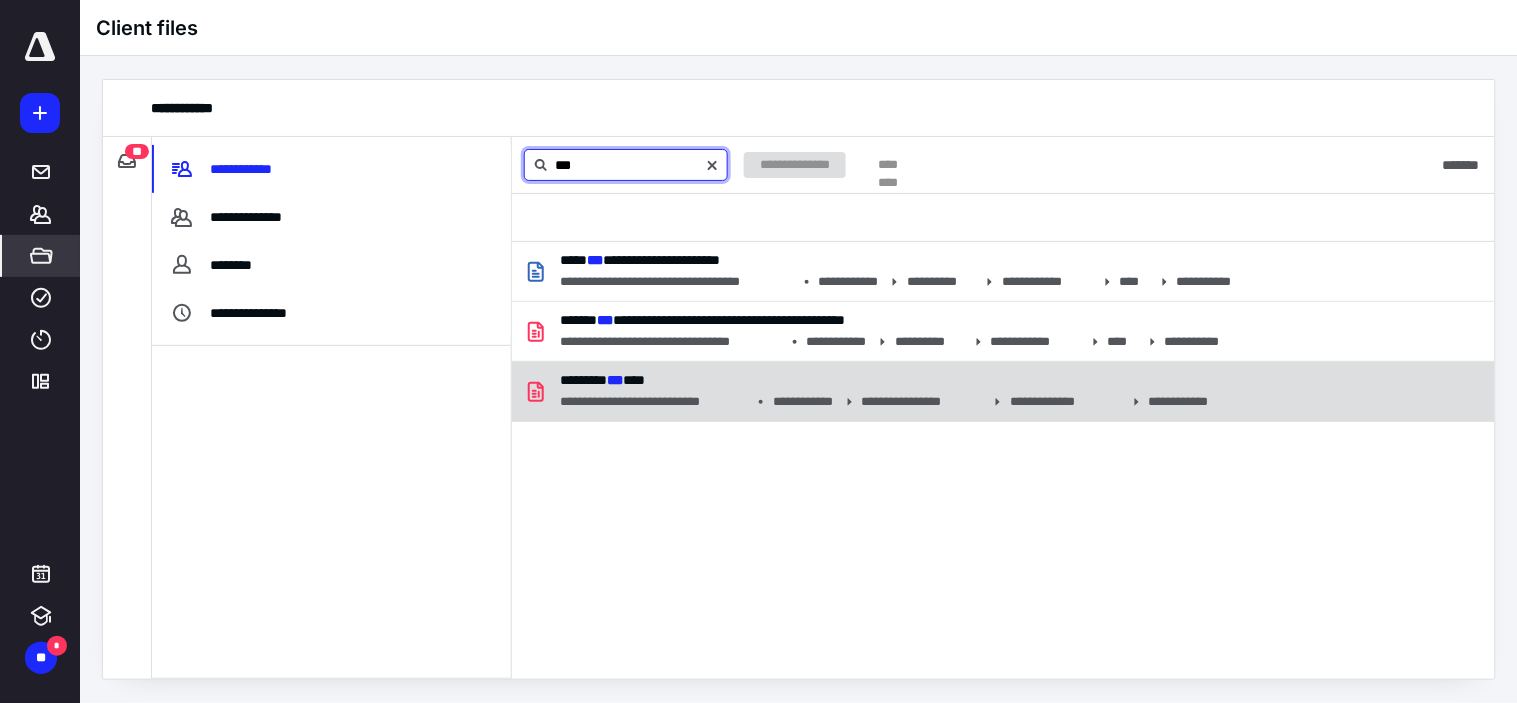 type on "***" 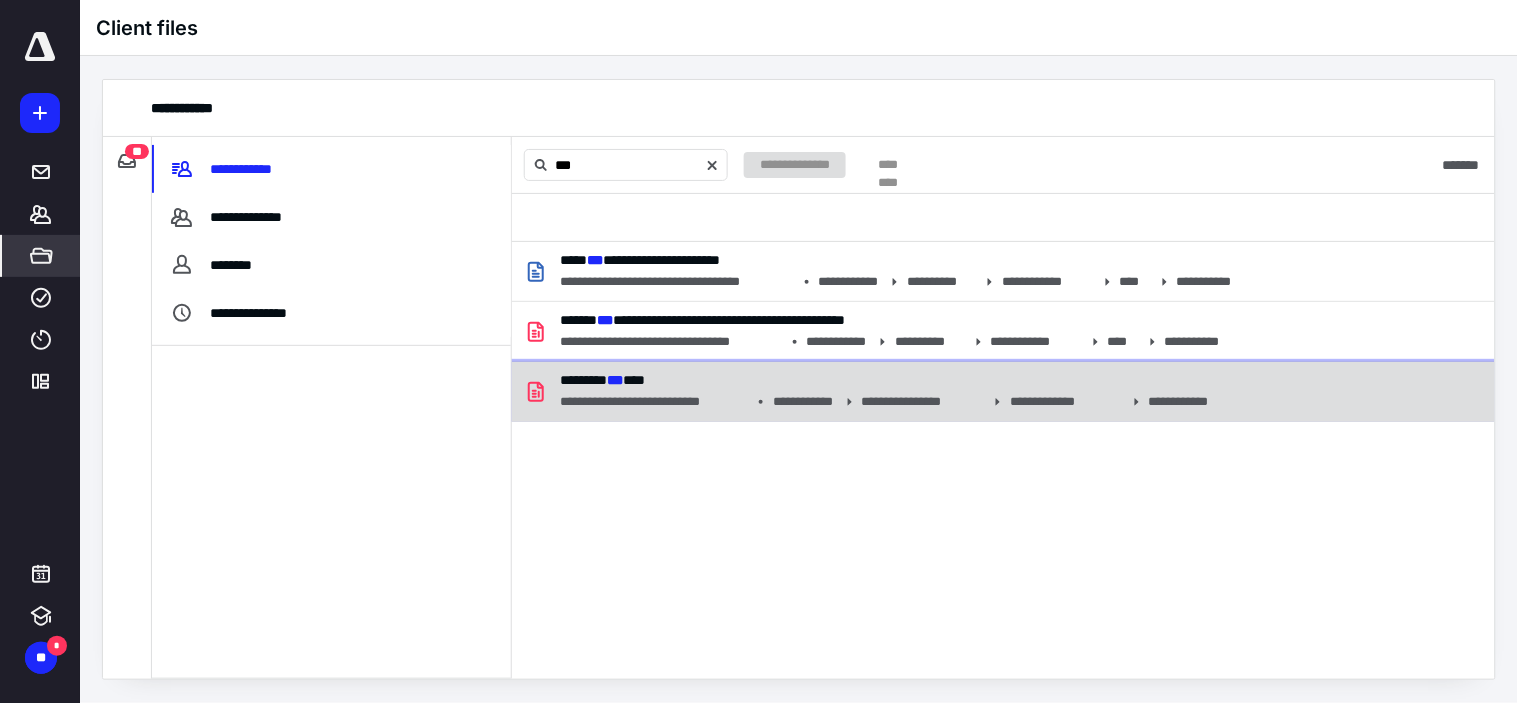 click on "**********" at bounding box center [1186, 402] 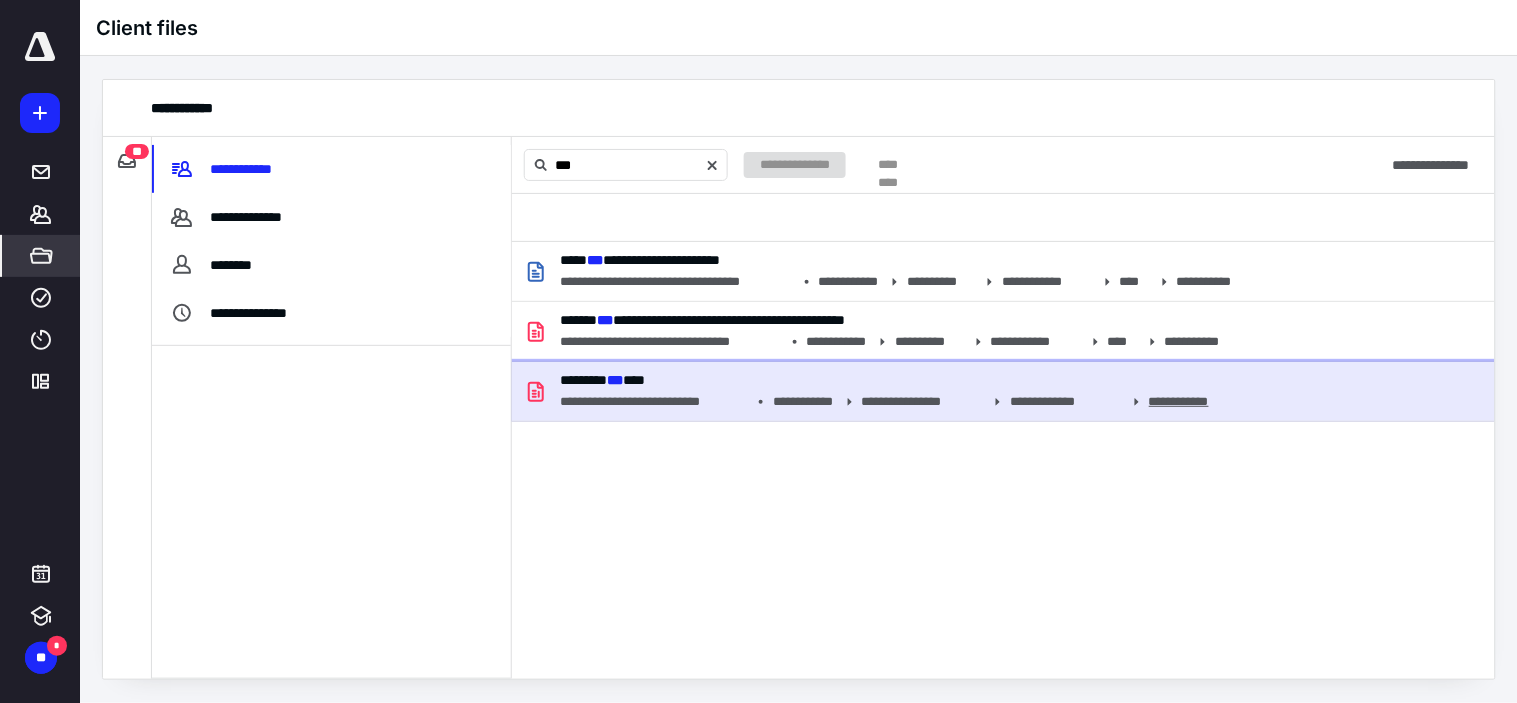 click on "**********" at bounding box center [1198, 401] 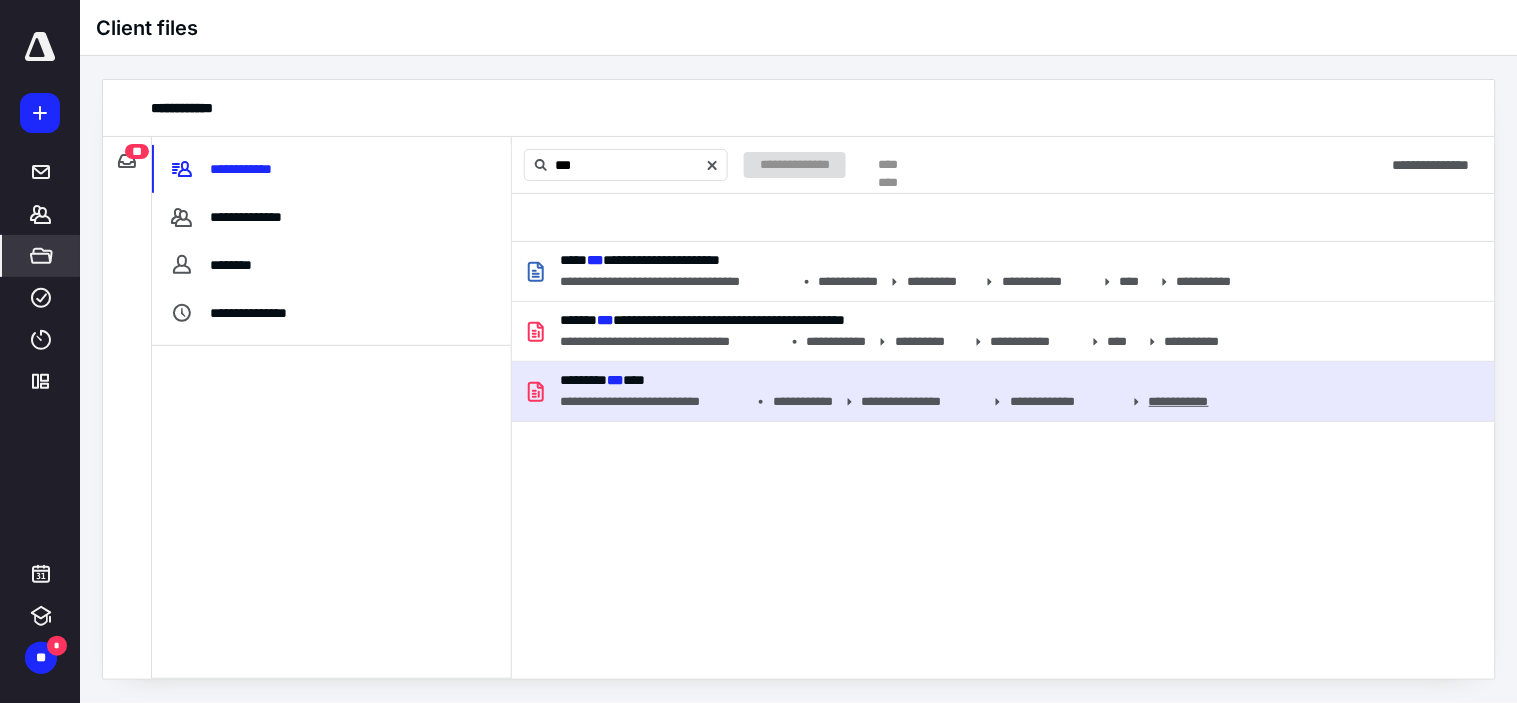 type 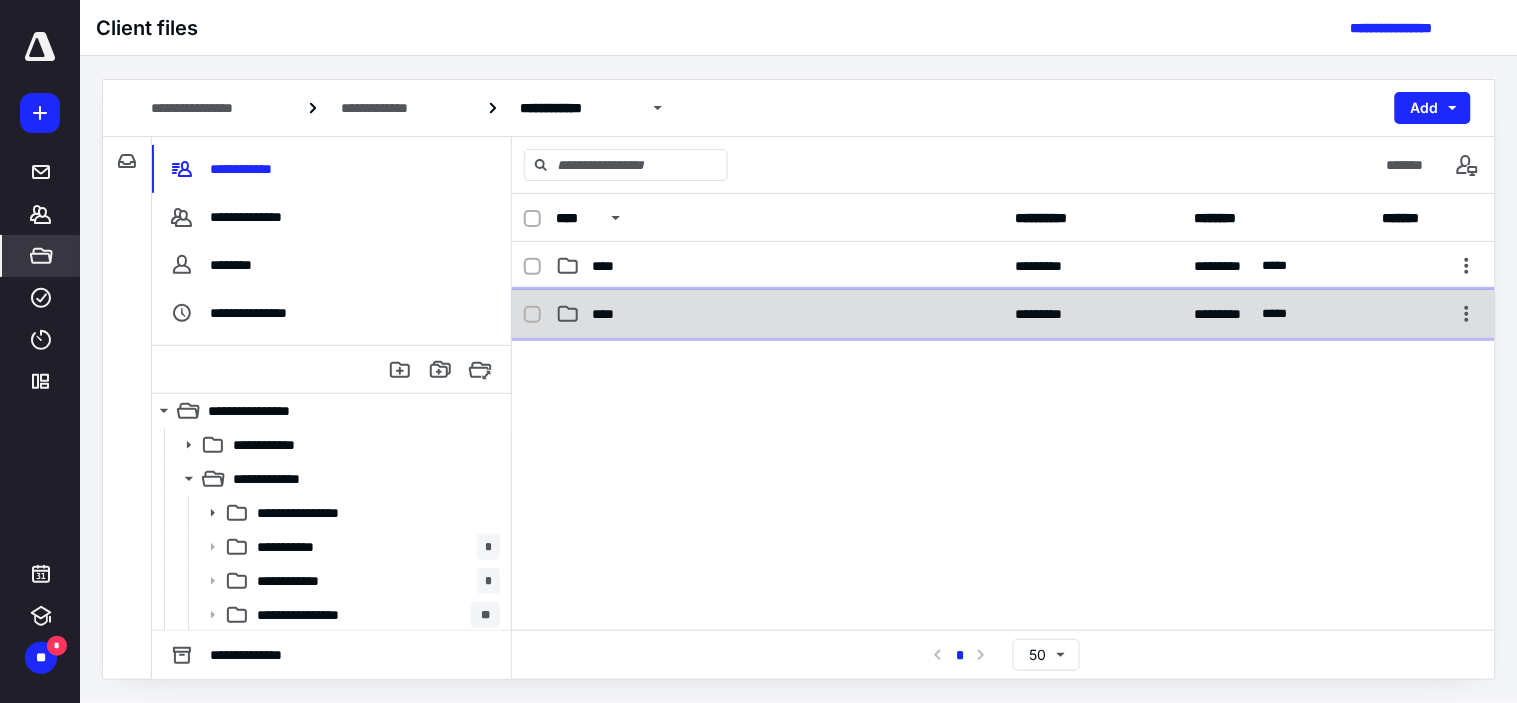 click on "****" at bounding box center (779, 314) 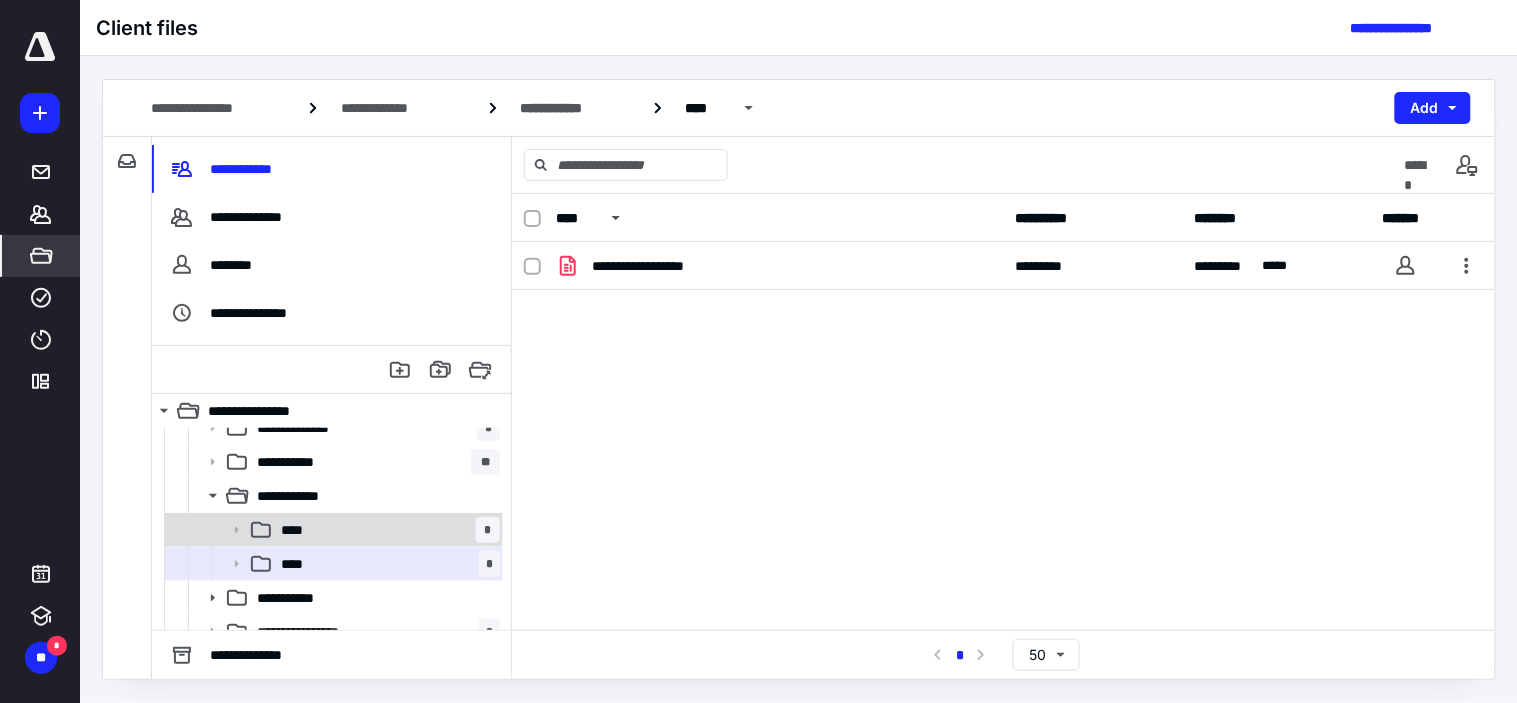 scroll, scrollTop: 333, scrollLeft: 0, axis: vertical 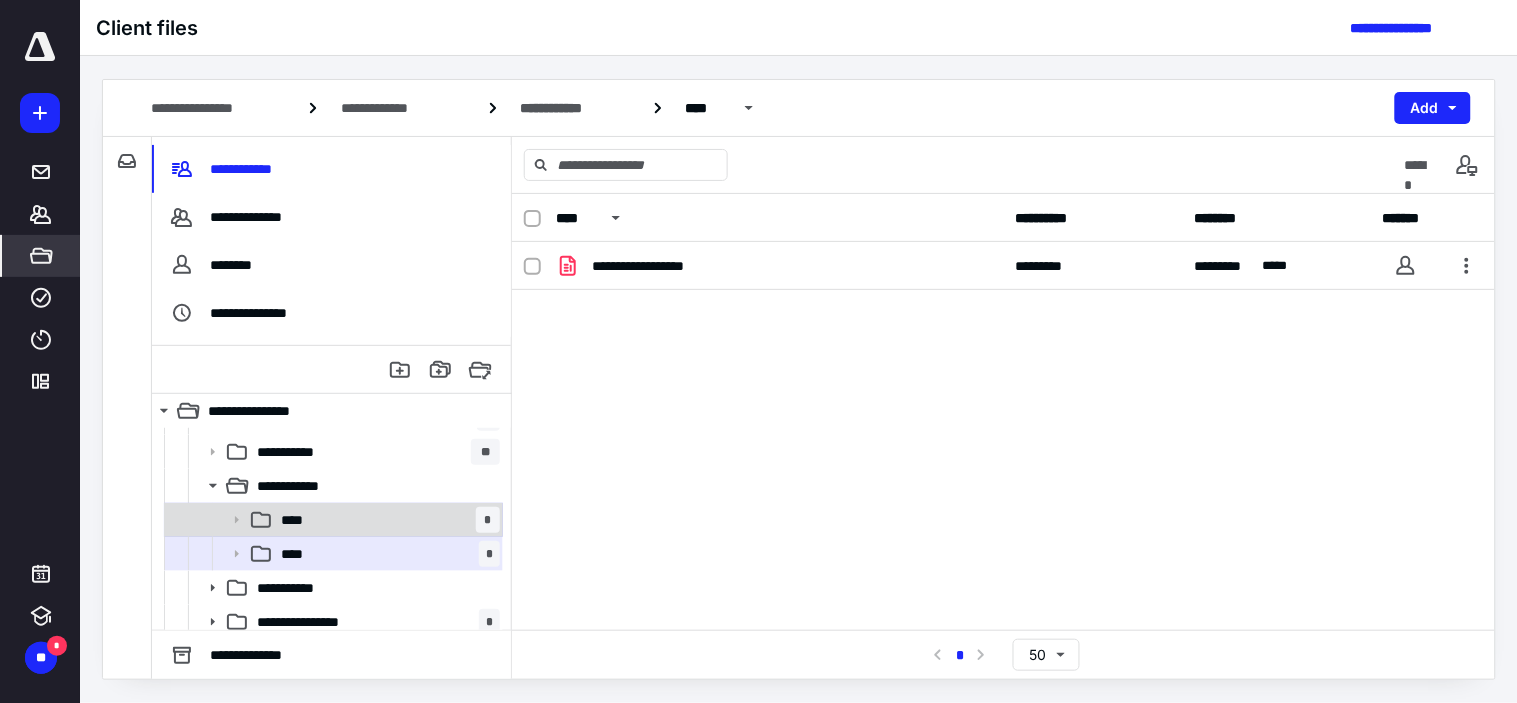 click on "**** *" at bounding box center [386, 520] 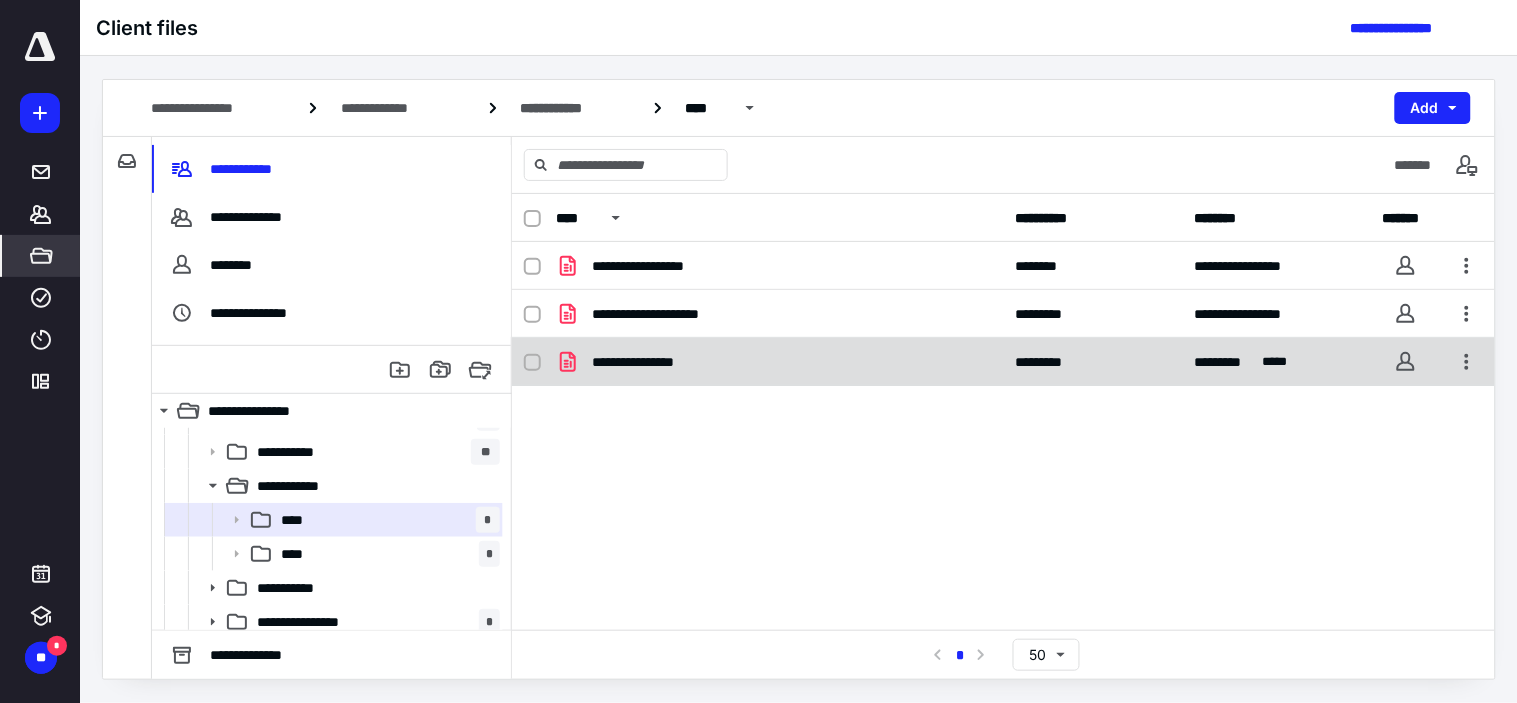 click on "**********" at bounding box center (779, 362) 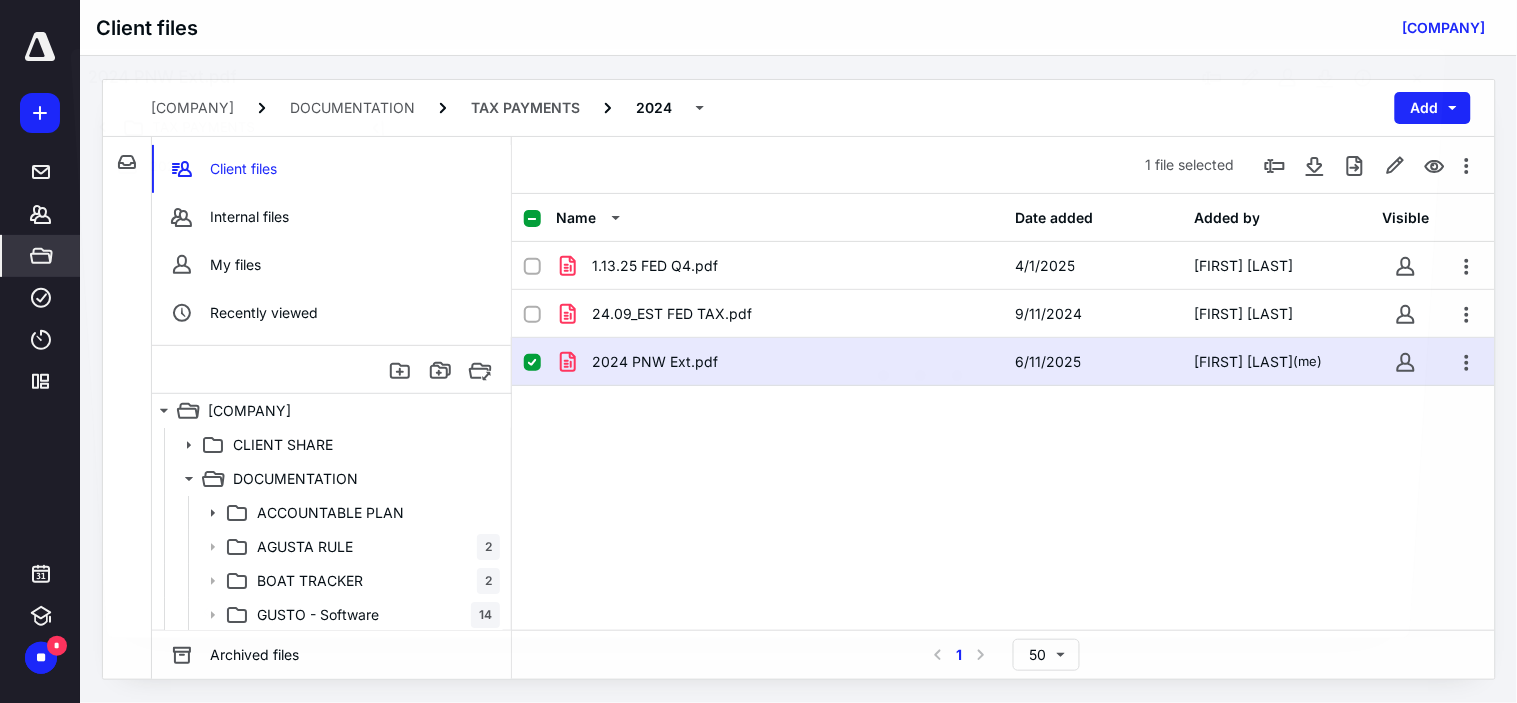 scroll, scrollTop: 333, scrollLeft: 0, axis: vertical 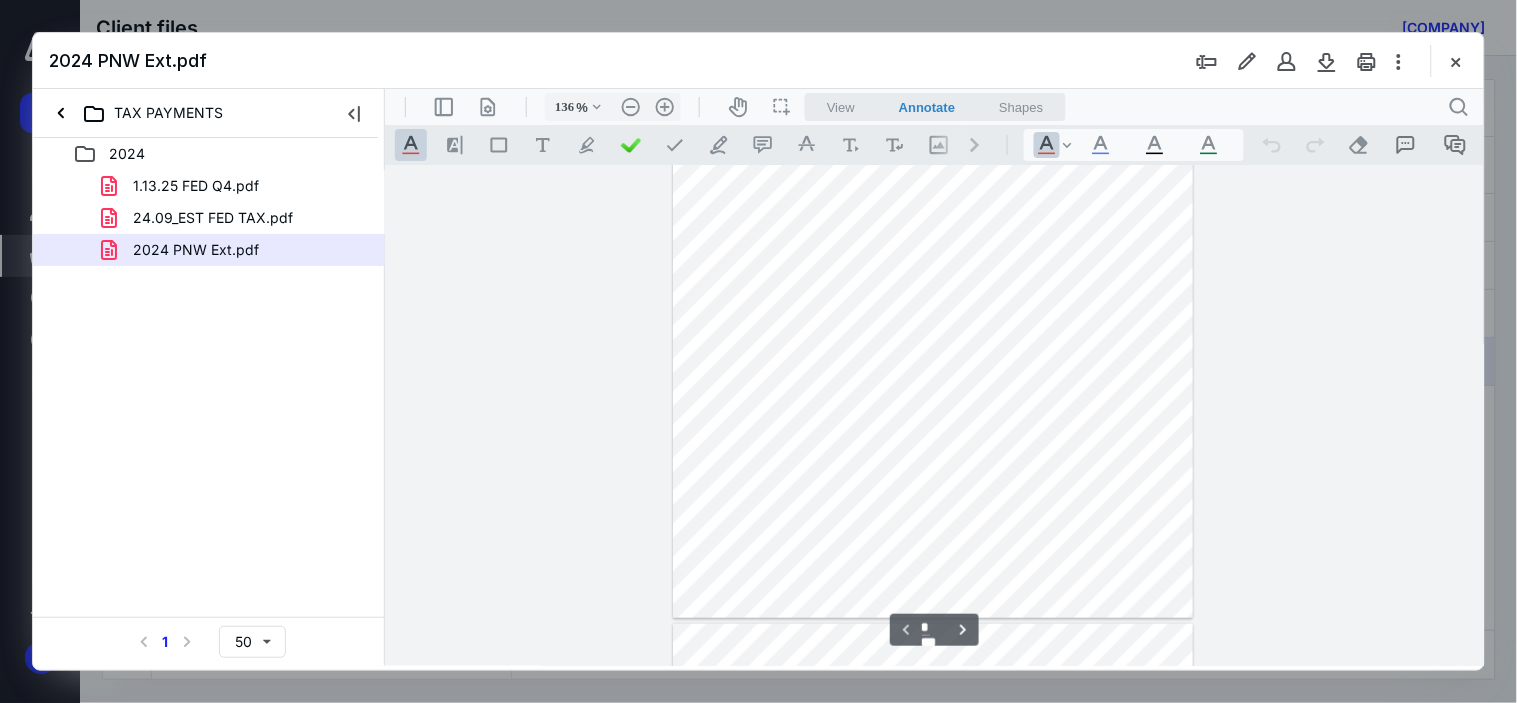 type on "161" 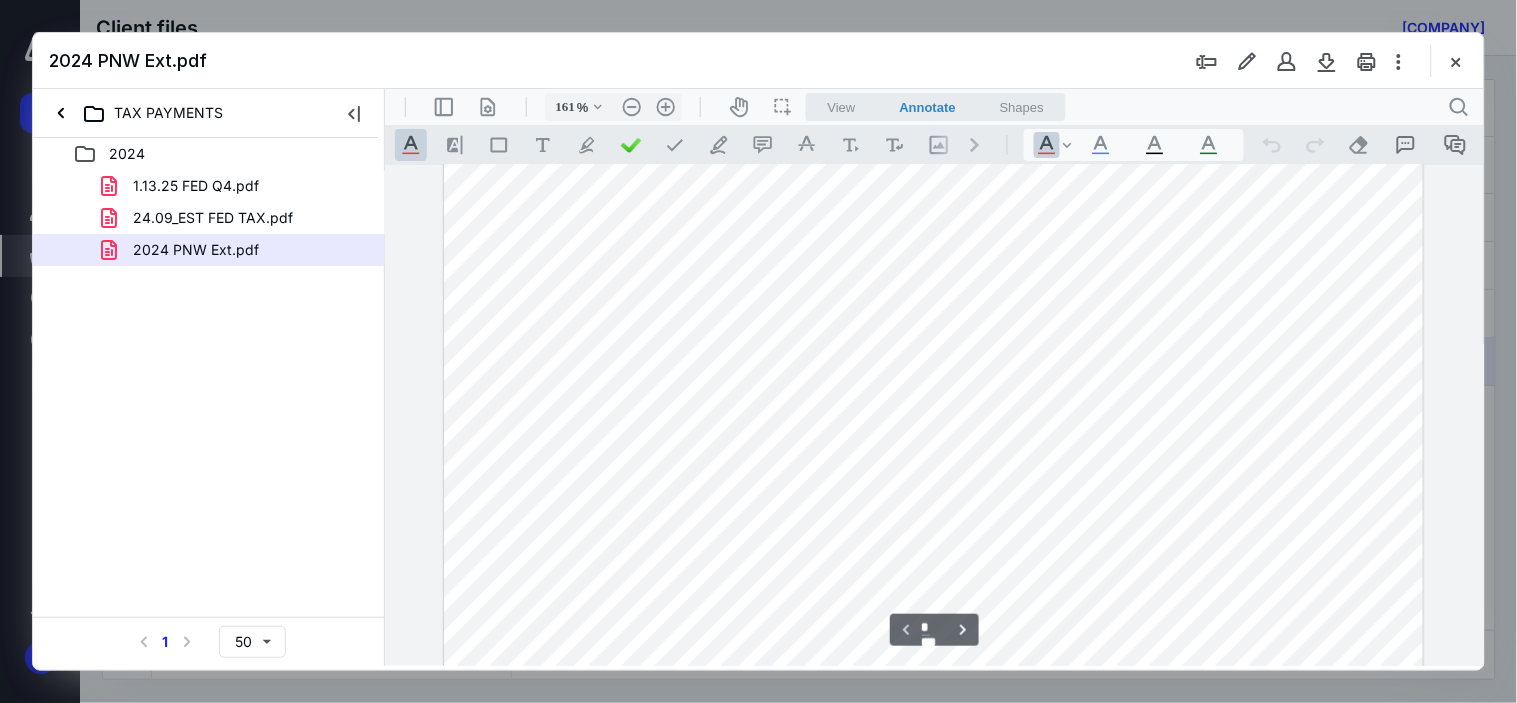 scroll, scrollTop: 47, scrollLeft: 0, axis: vertical 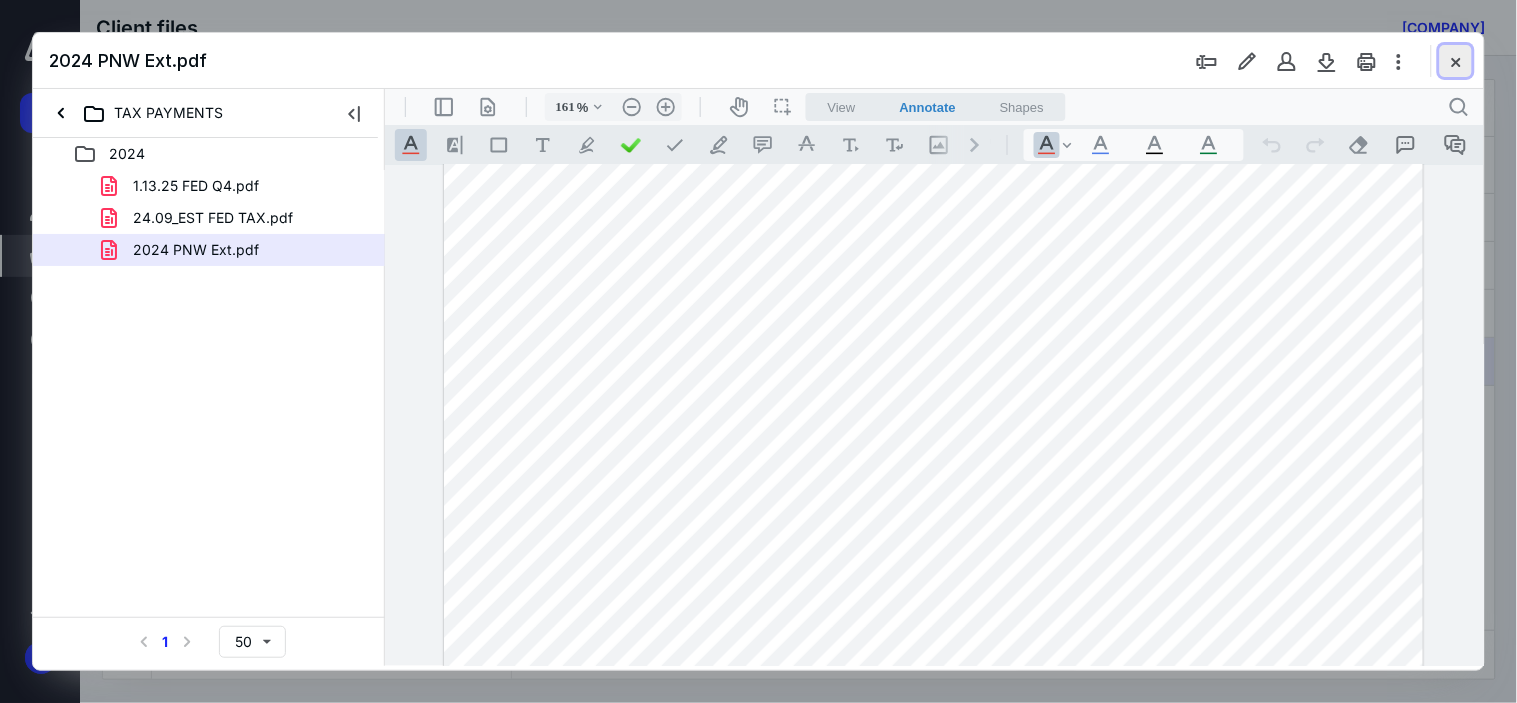 click at bounding box center [1456, 61] 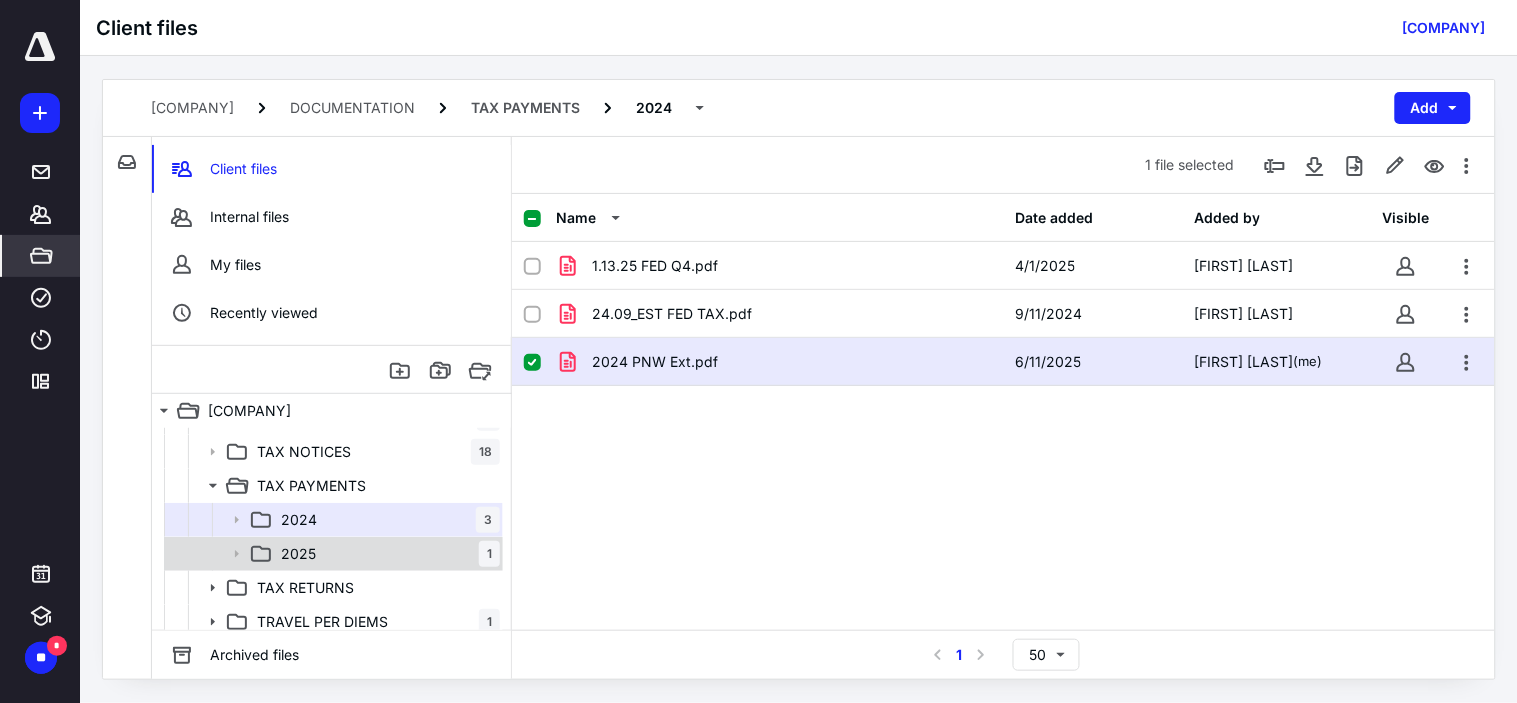click on "2025 1" at bounding box center (386, 554) 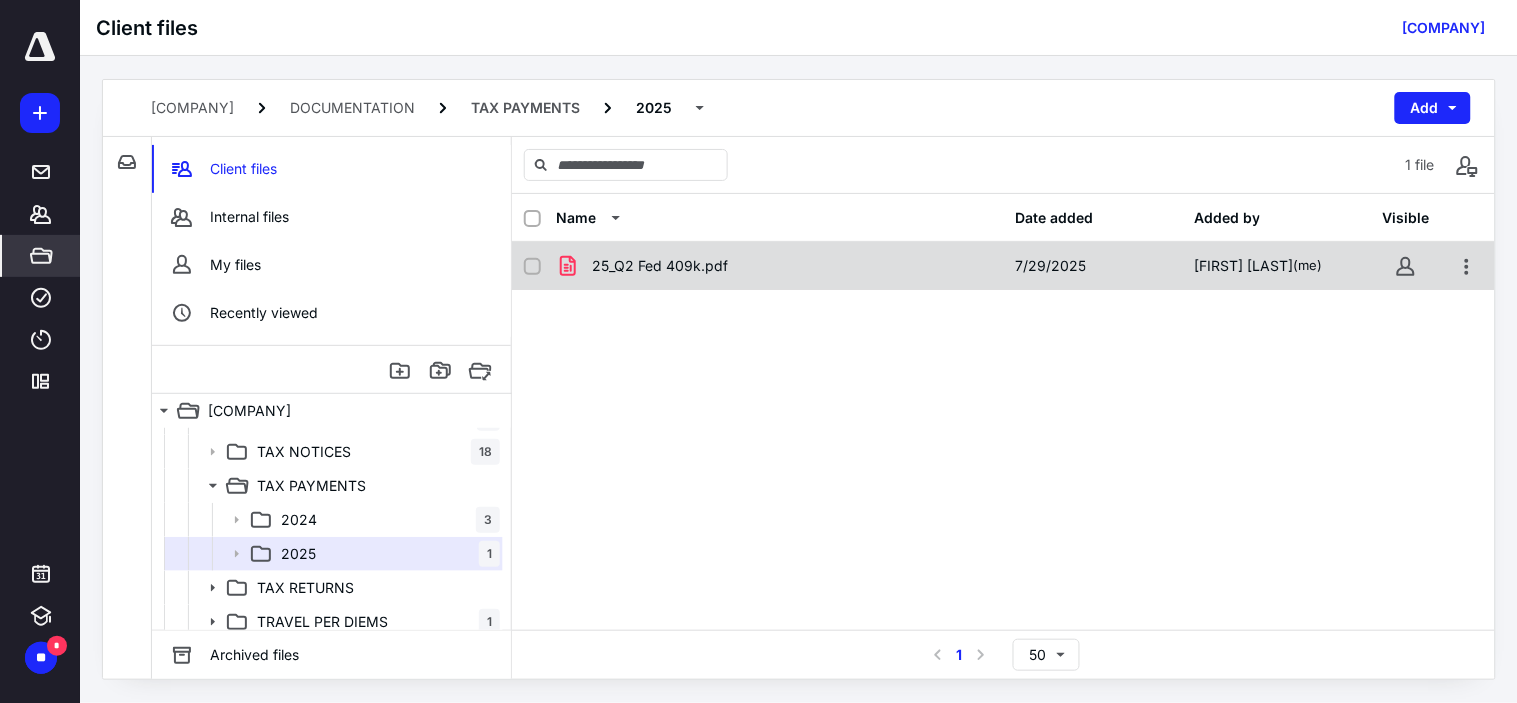 click on "25_Q2 Fed 409k.pdf" at bounding box center (779, 266) 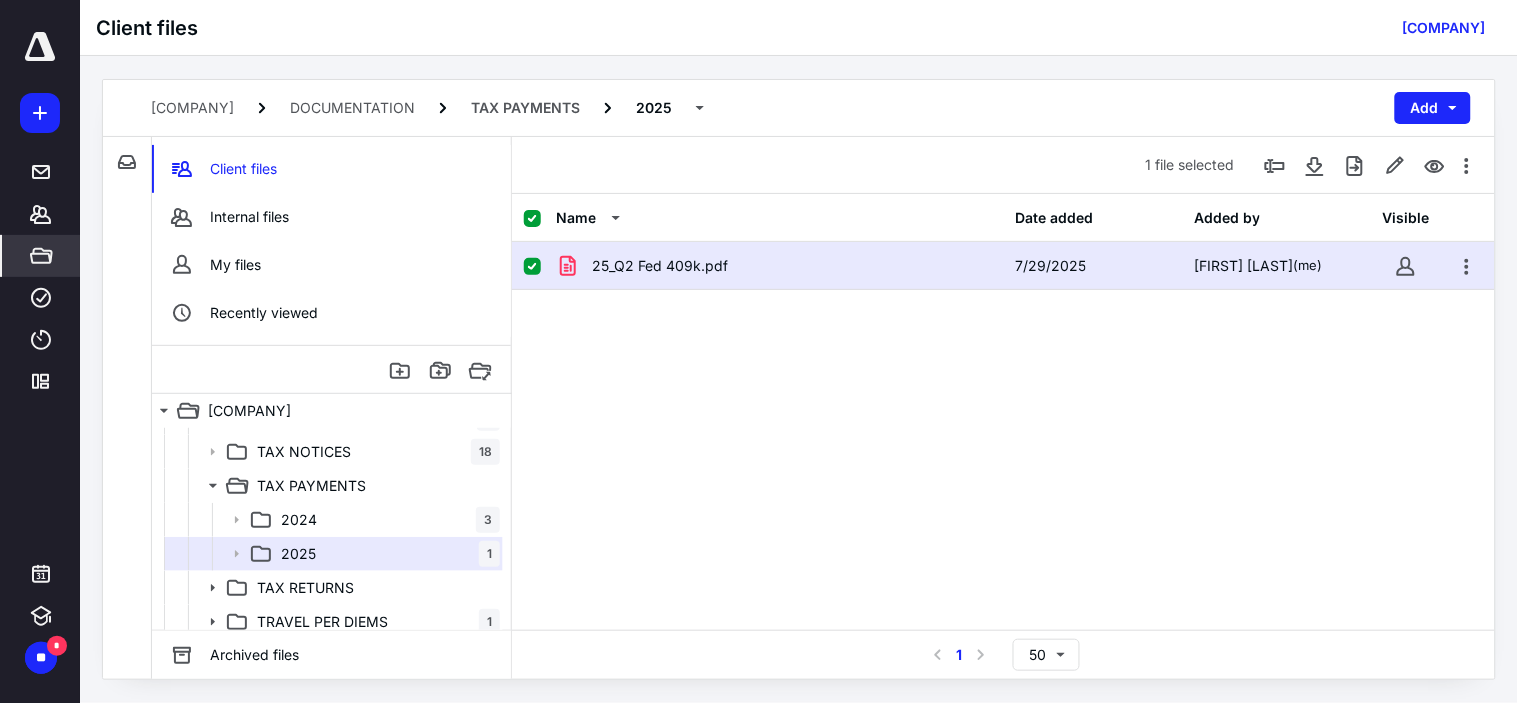 click on "25_Q2 Fed 409k.pdf" at bounding box center [779, 266] 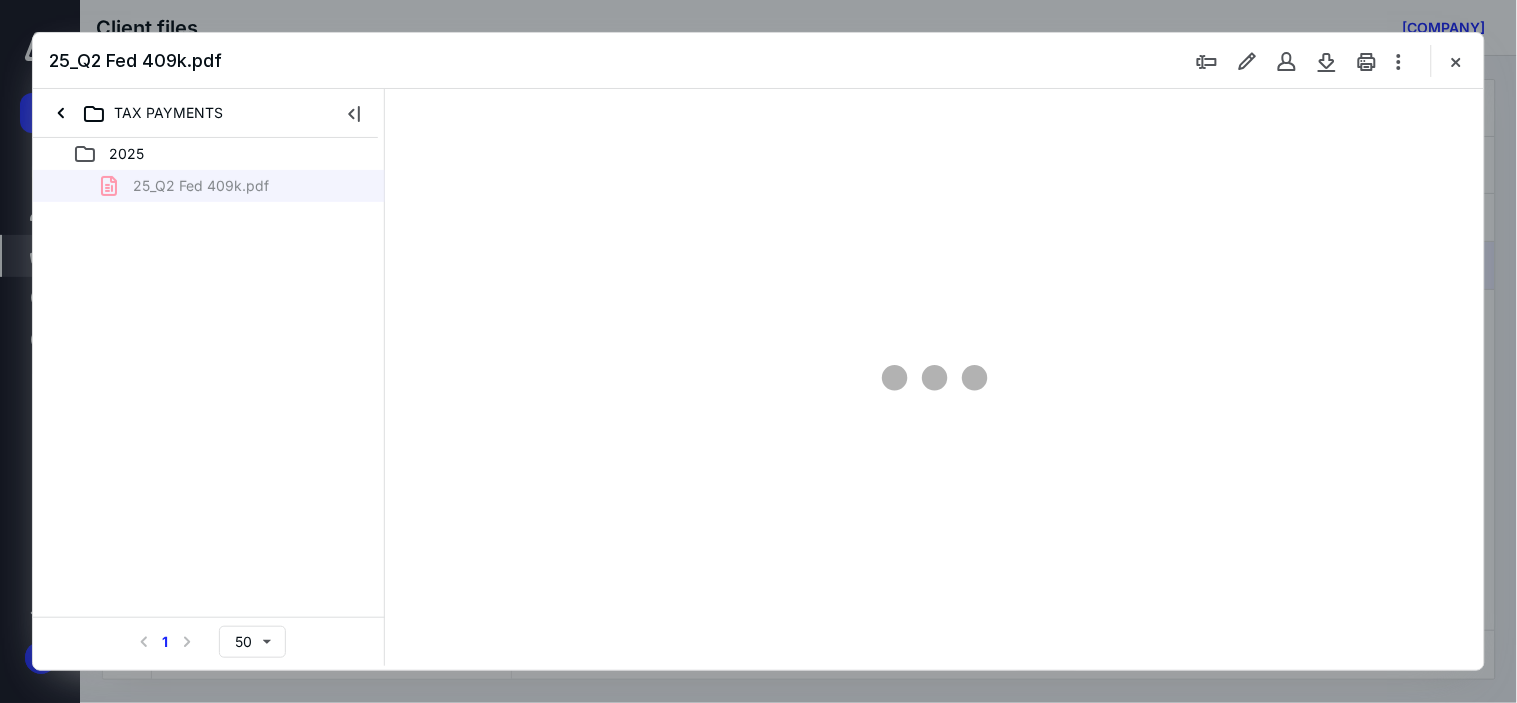 scroll, scrollTop: 0, scrollLeft: 0, axis: both 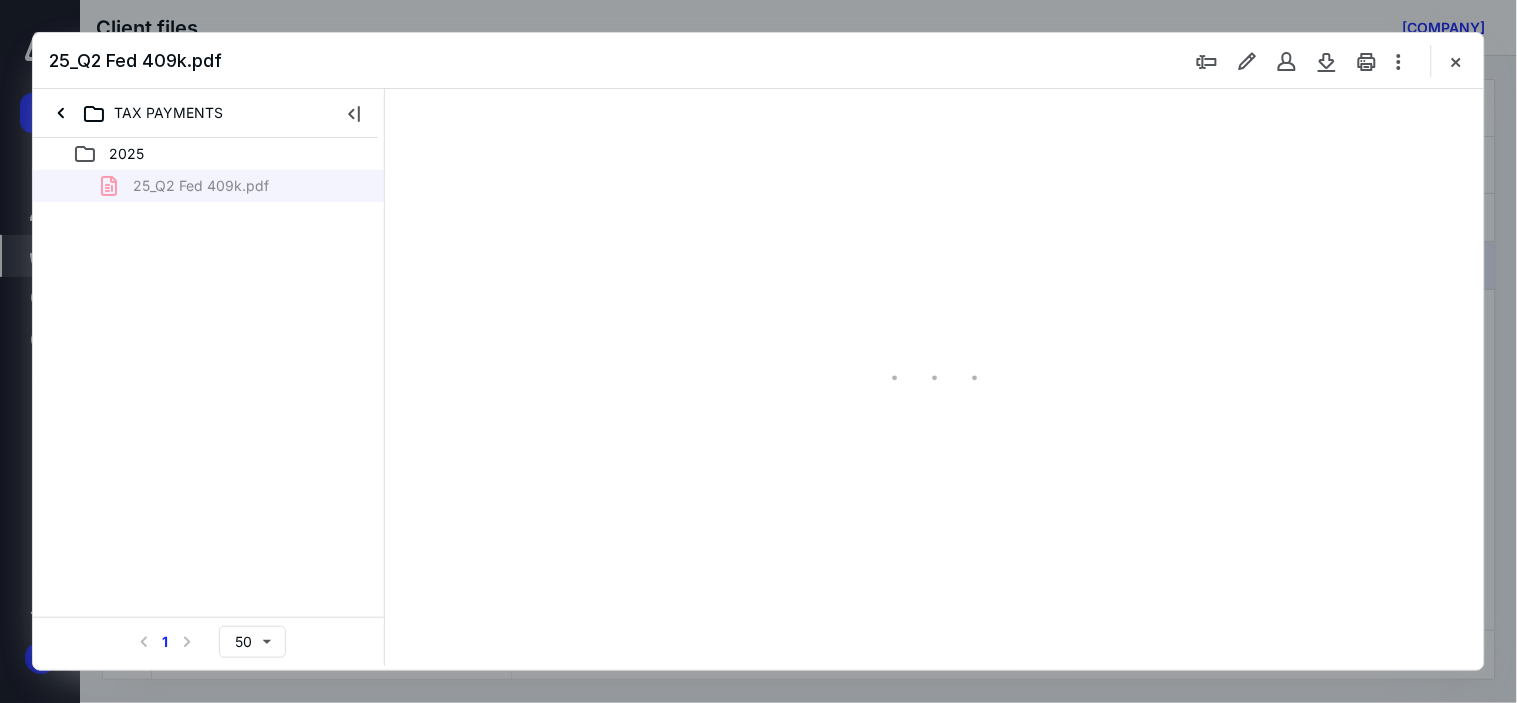 type on "63" 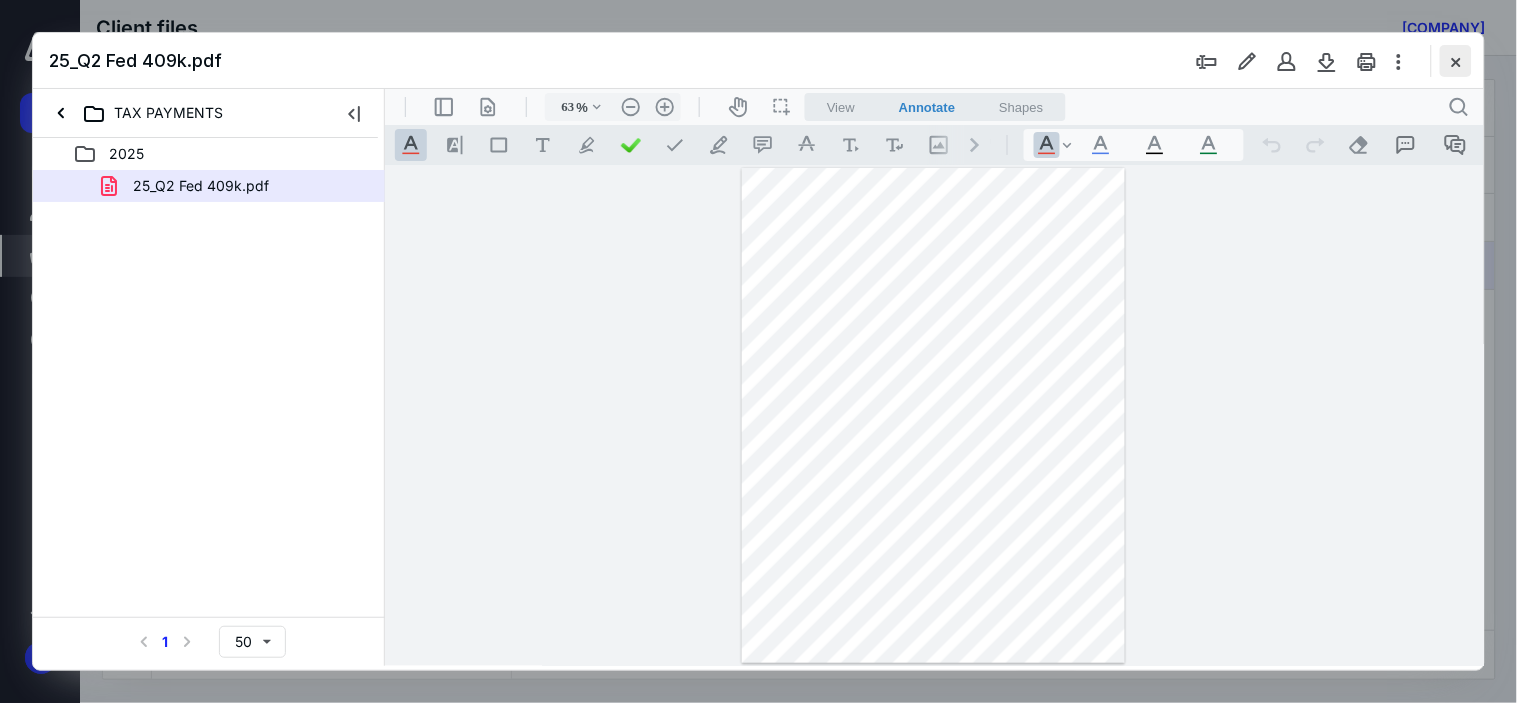click at bounding box center [1456, 61] 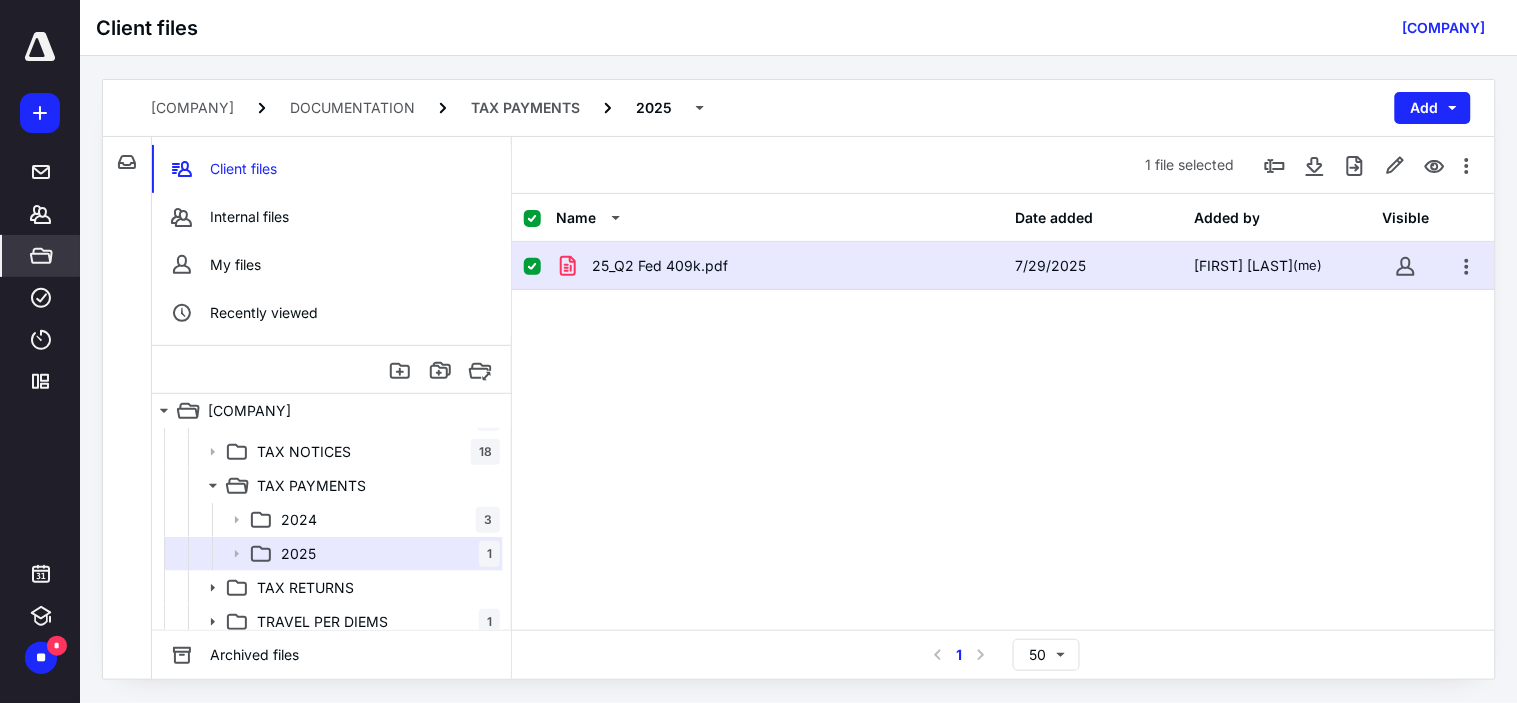click on "25_Q2 Fed 409k.pdf" at bounding box center (779, 266) 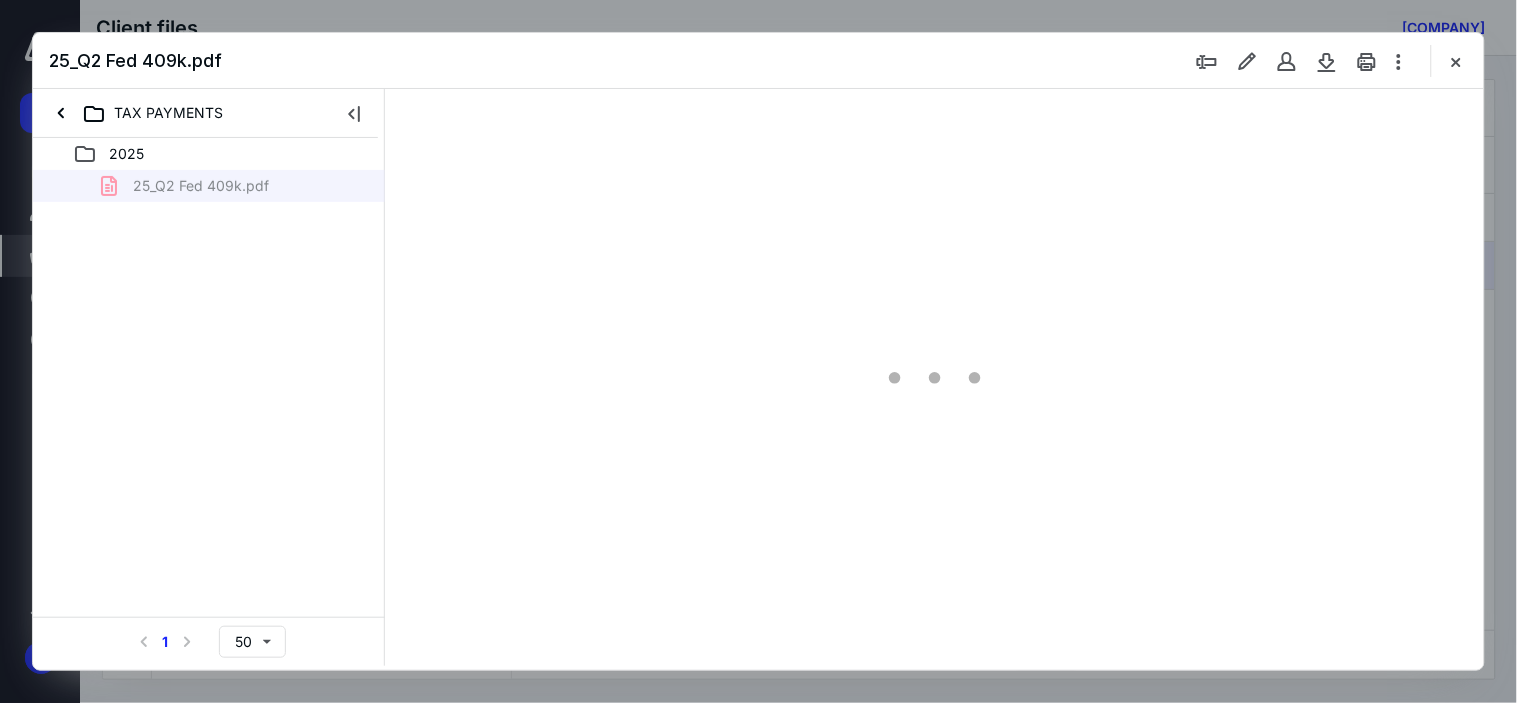 scroll, scrollTop: 0, scrollLeft: 0, axis: both 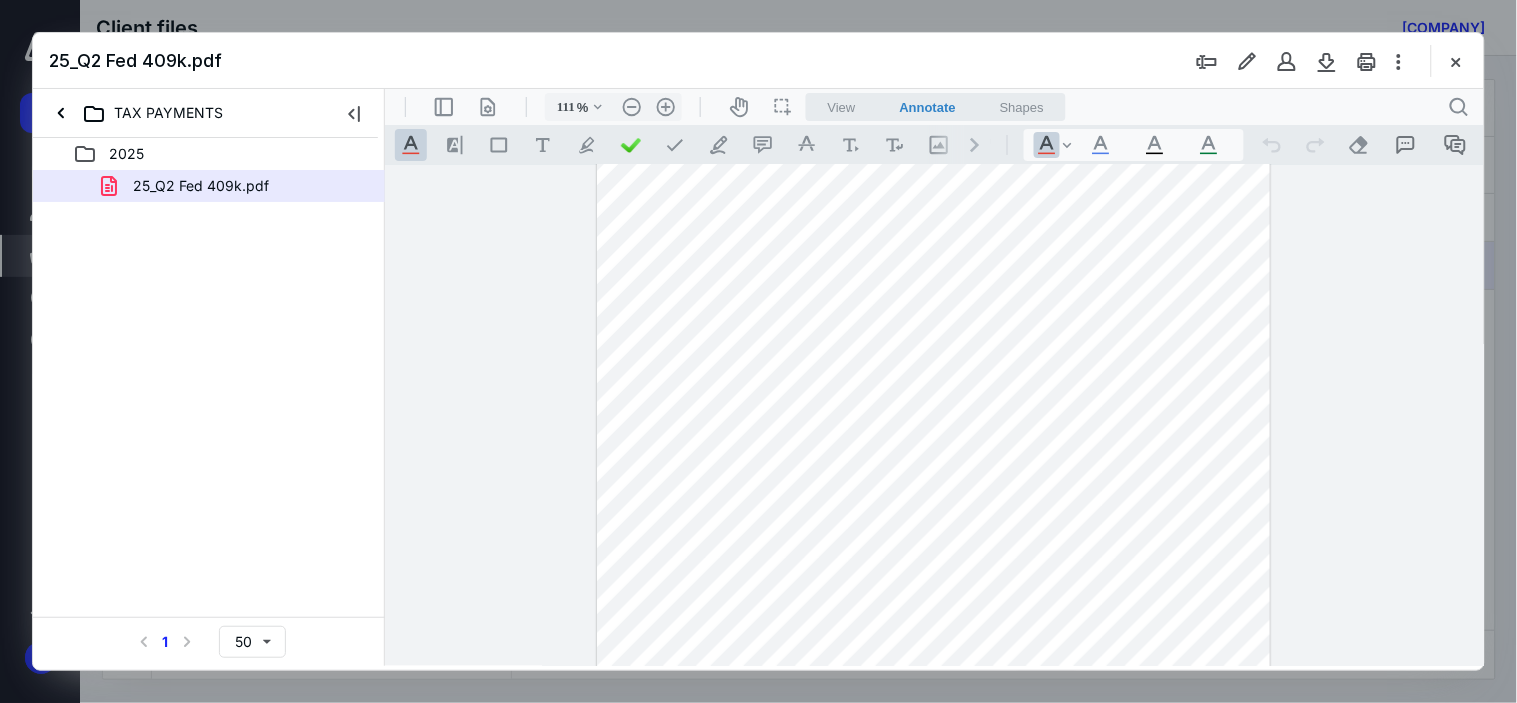 type on "136" 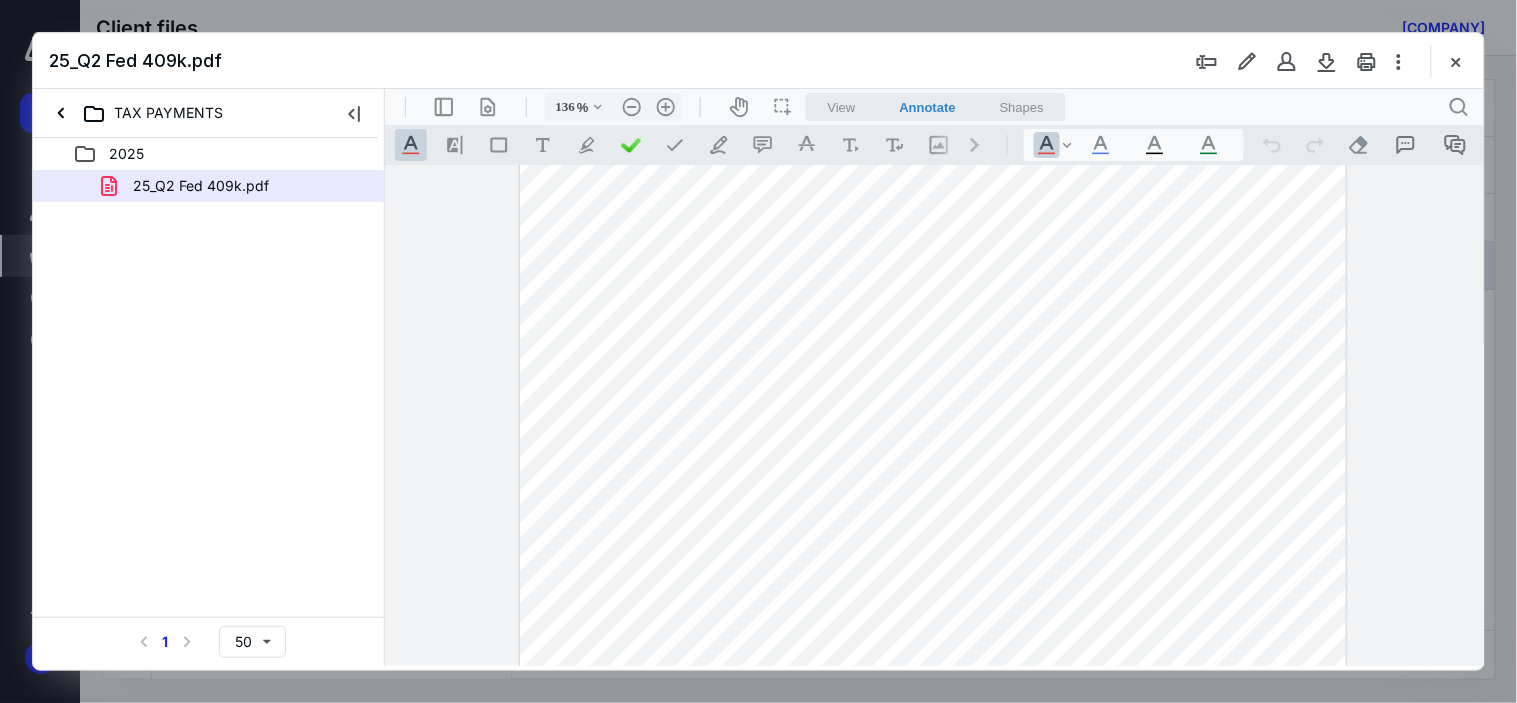 scroll, scrollTop: 578, scrollLeft: 0, axis: vertical 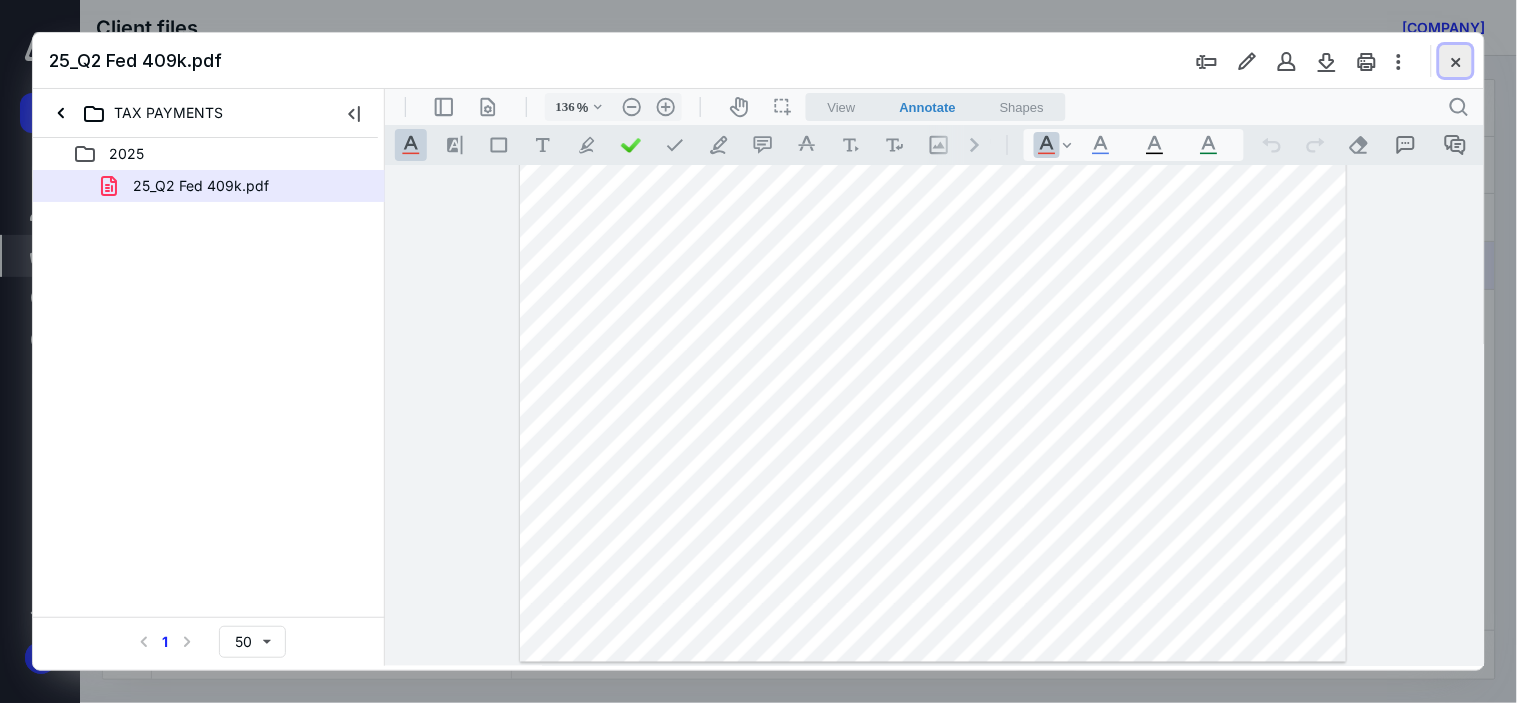 click at bounding box center [1456, 61] 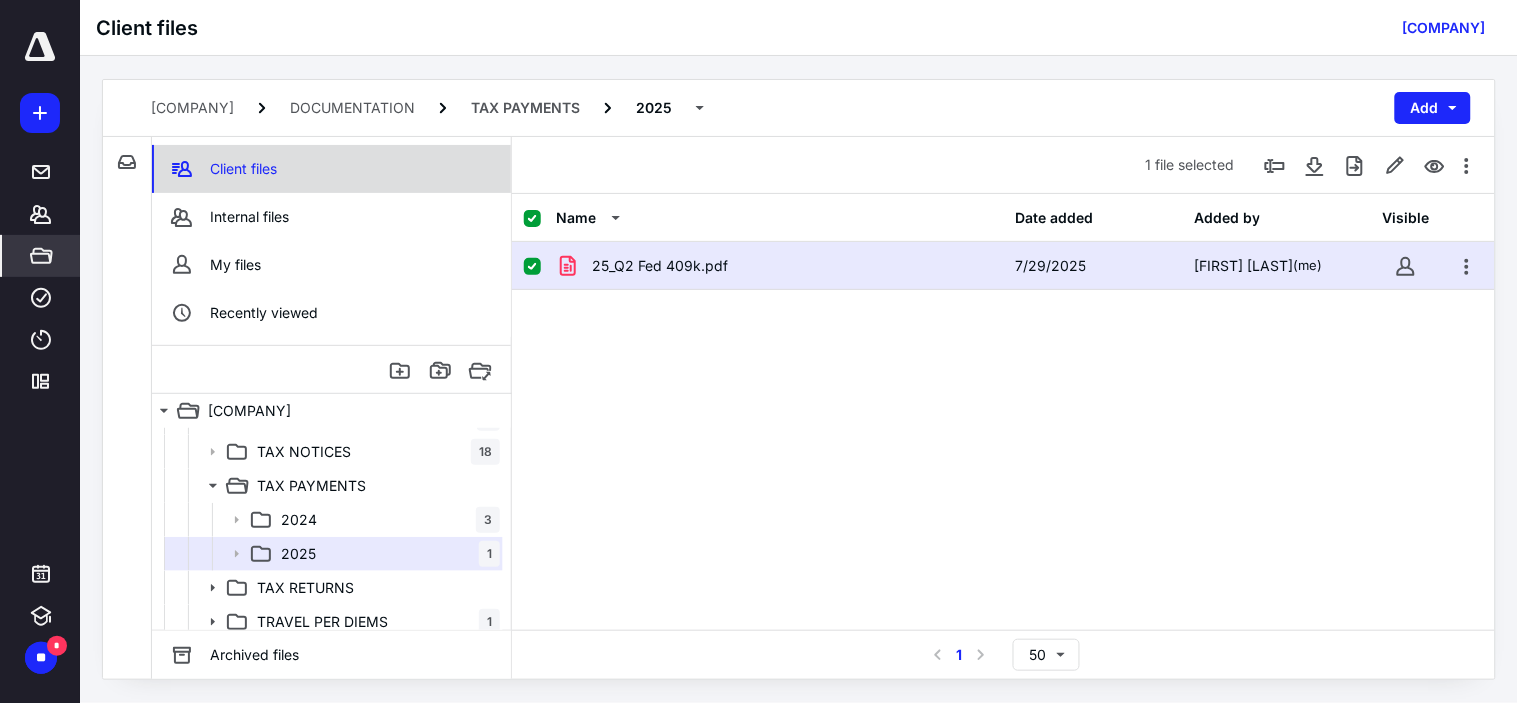 click on "Client files" at bounding box center (243, 169) 